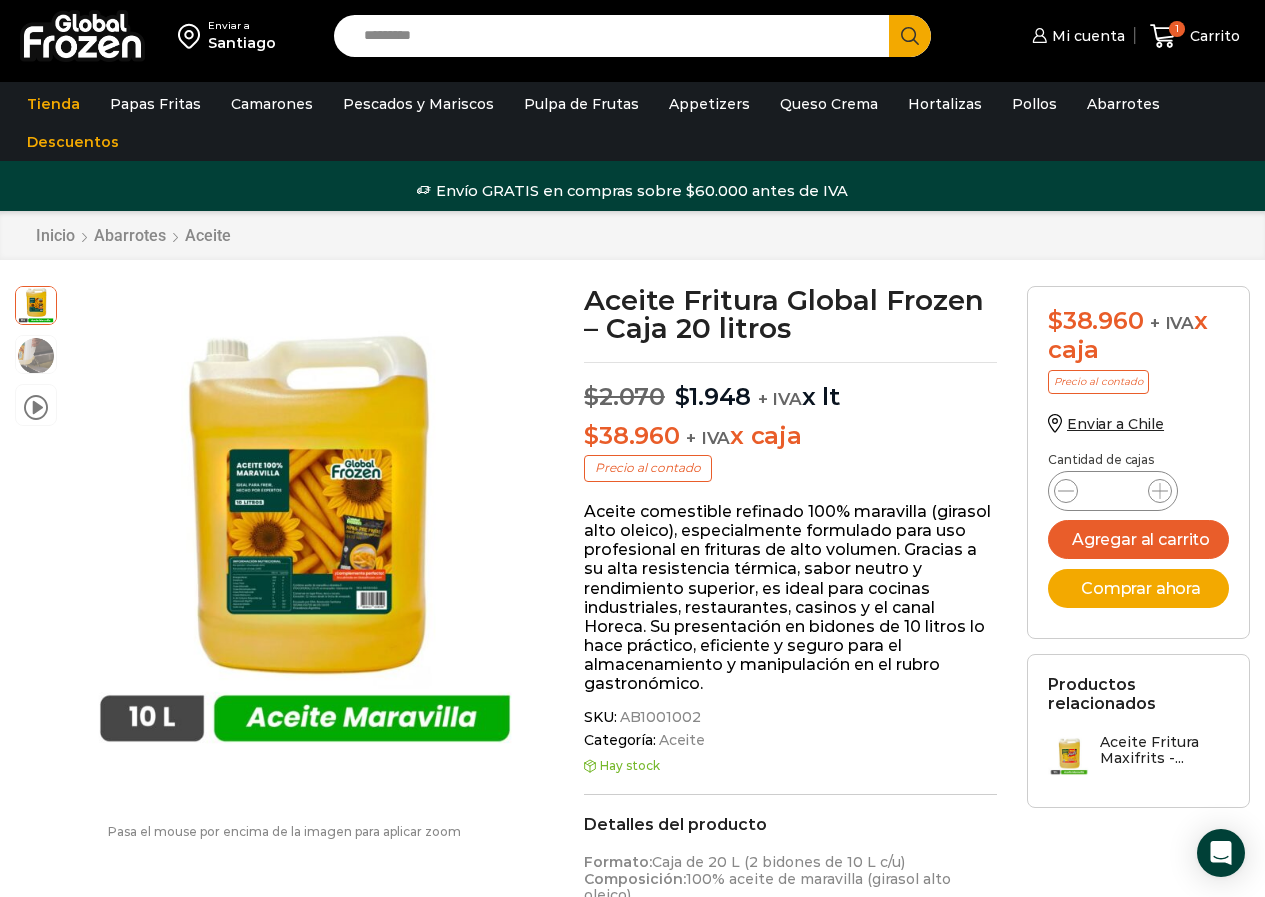 scroll, scrollTop: 1, scrollLeft: 0, axis: vertical 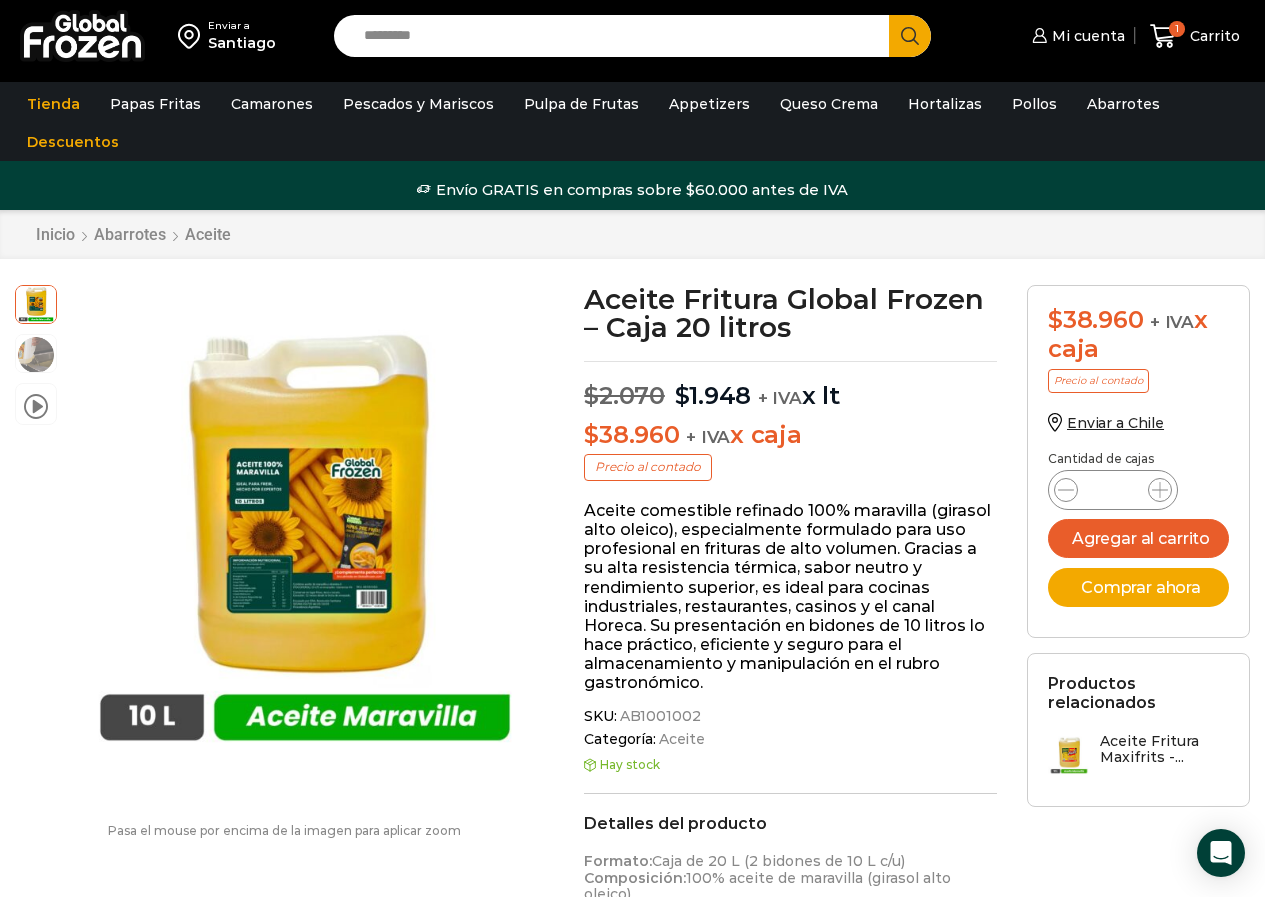click on "Search input" at bounding box center (617, 36) 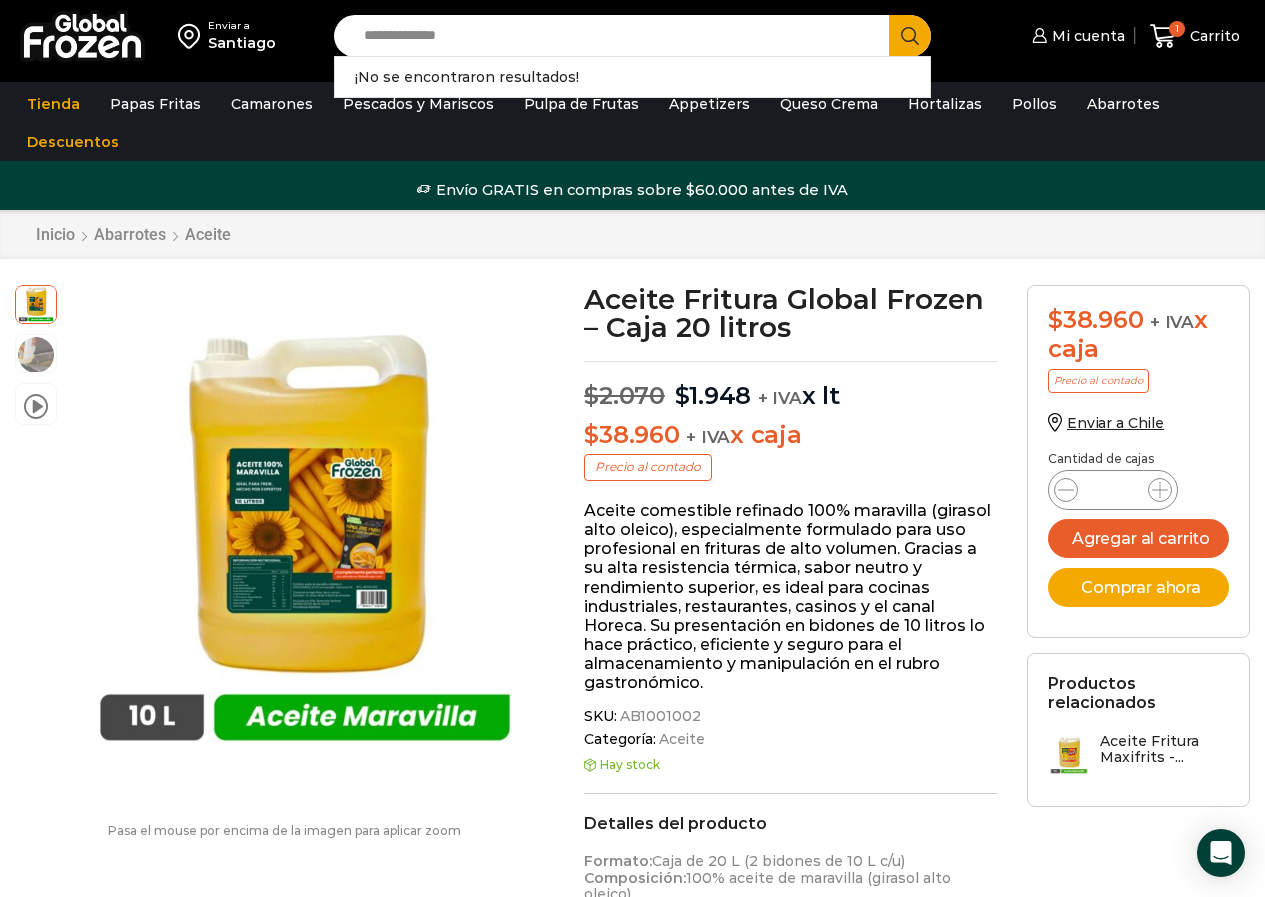 type on "**********" 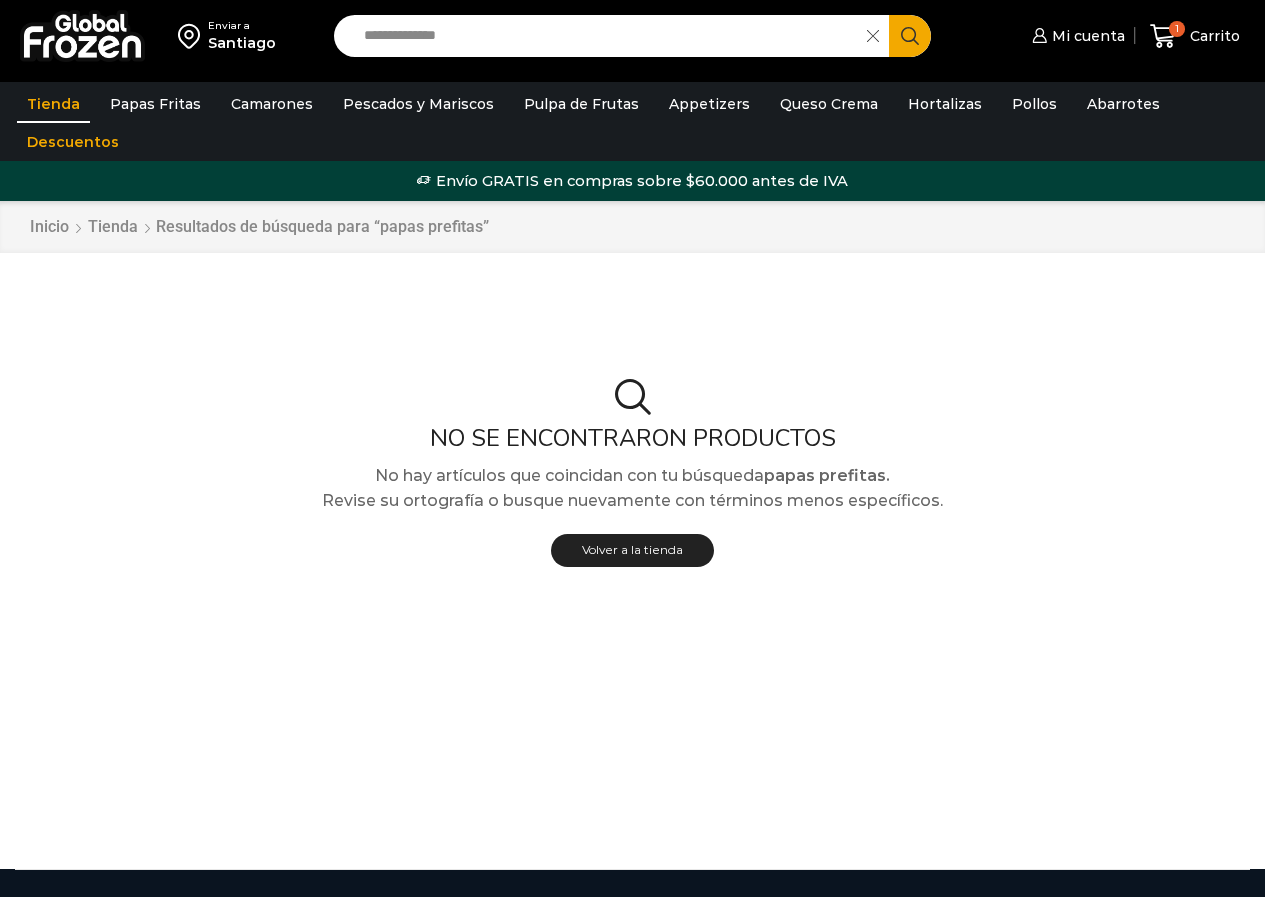 scroll, scrollTop: 0, scrollLeft: 0, axis: both 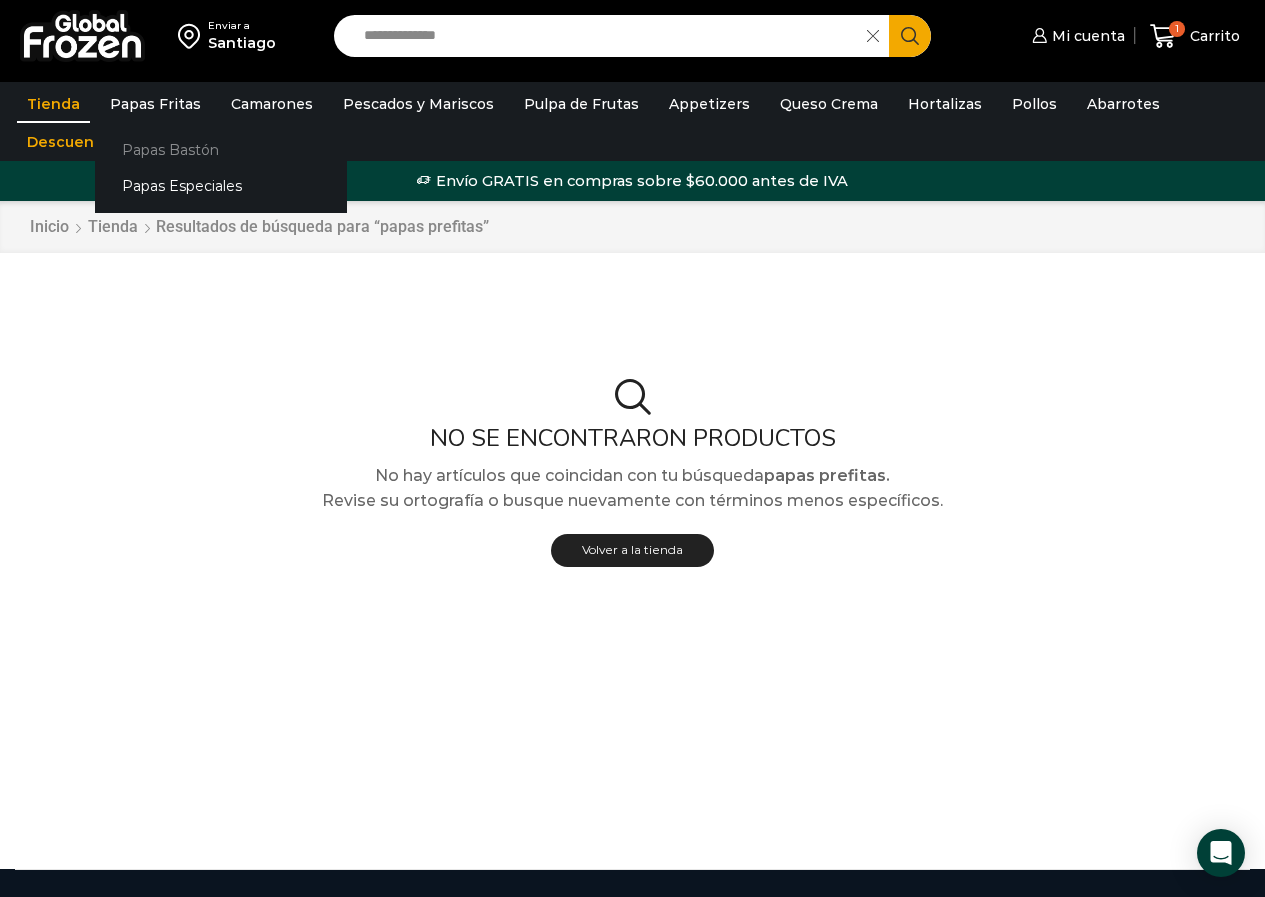 click on "Papas Bastón" at bounding box center (221, 149) 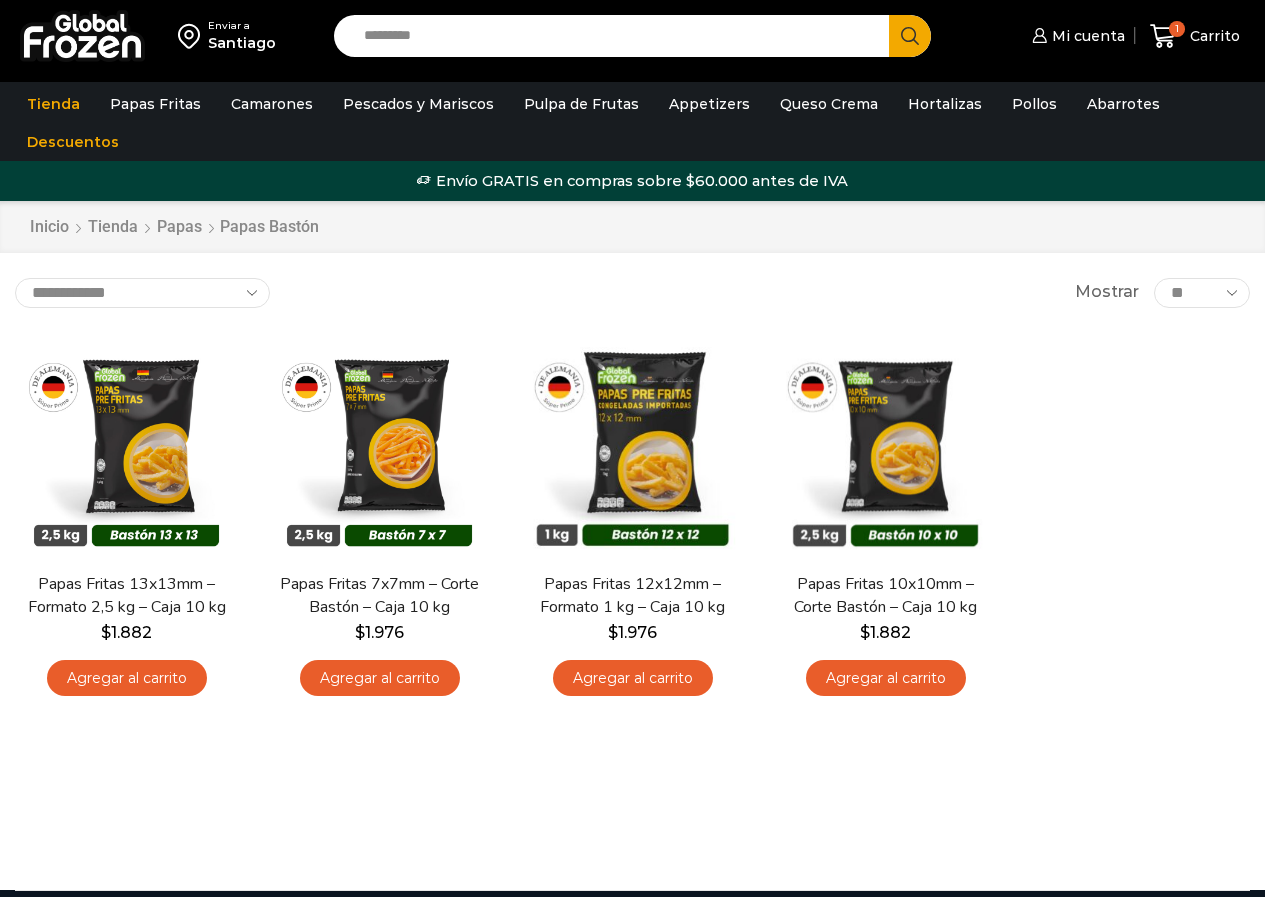 scroll, scrollTop: 0, scrollLeft: 0, axis: both 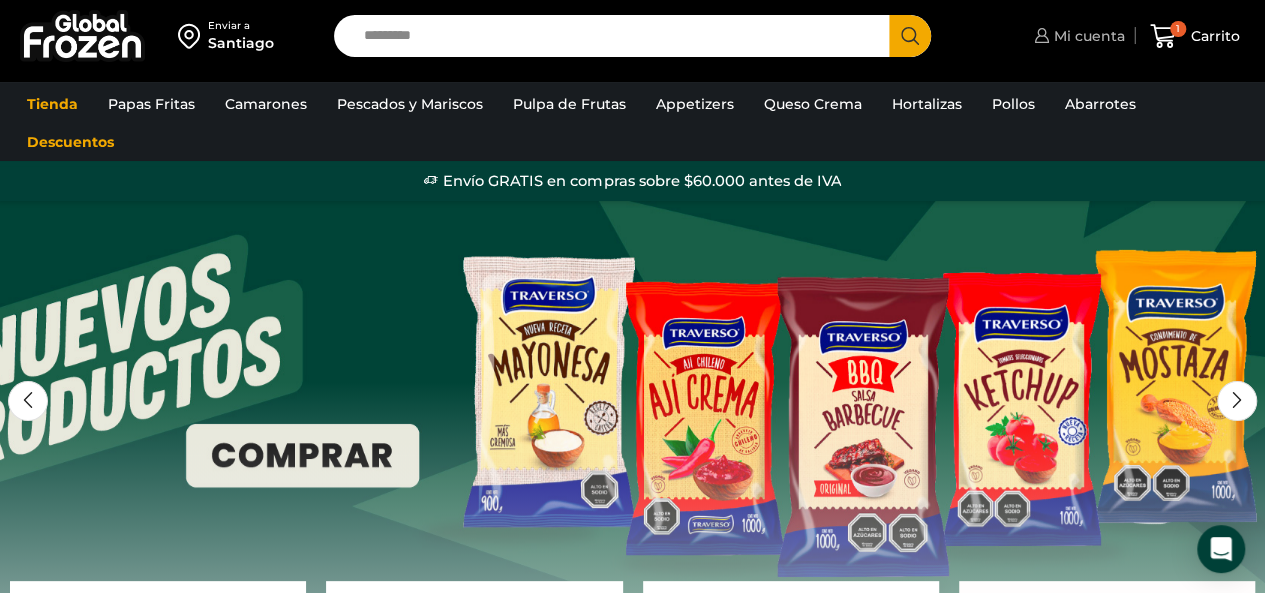 click at bounding box center (1041, 35) 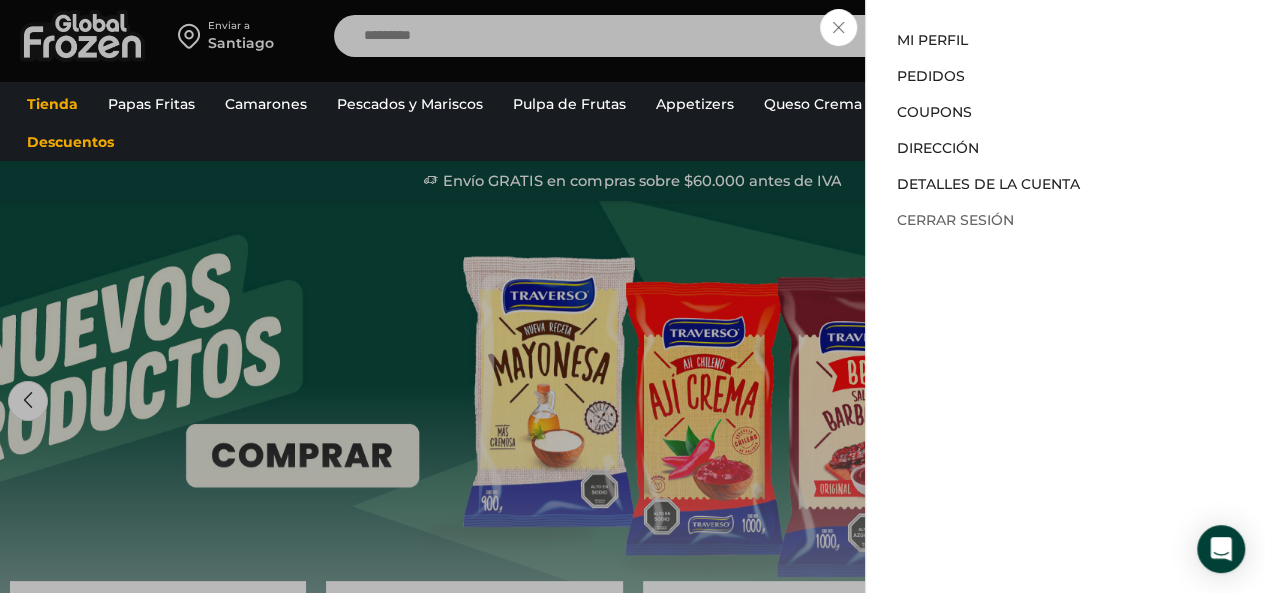 click on "Cerrar sesión" at bounding box center [954, 220] 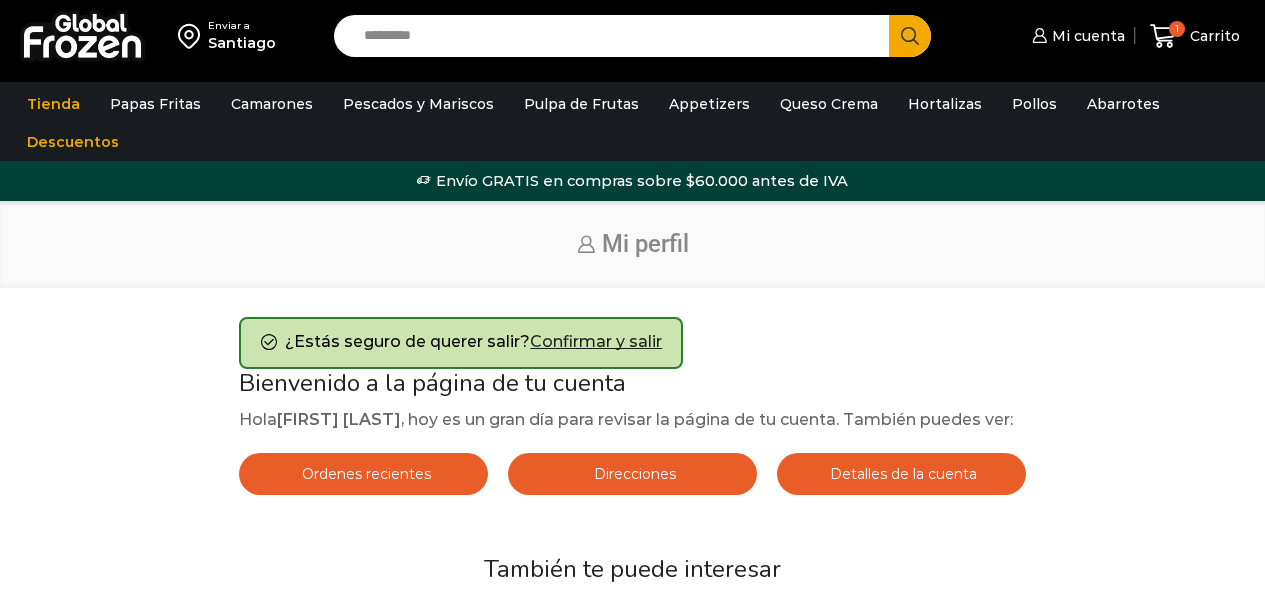scroll, scrollTop: 0, scrollLeft: 0, axis: both 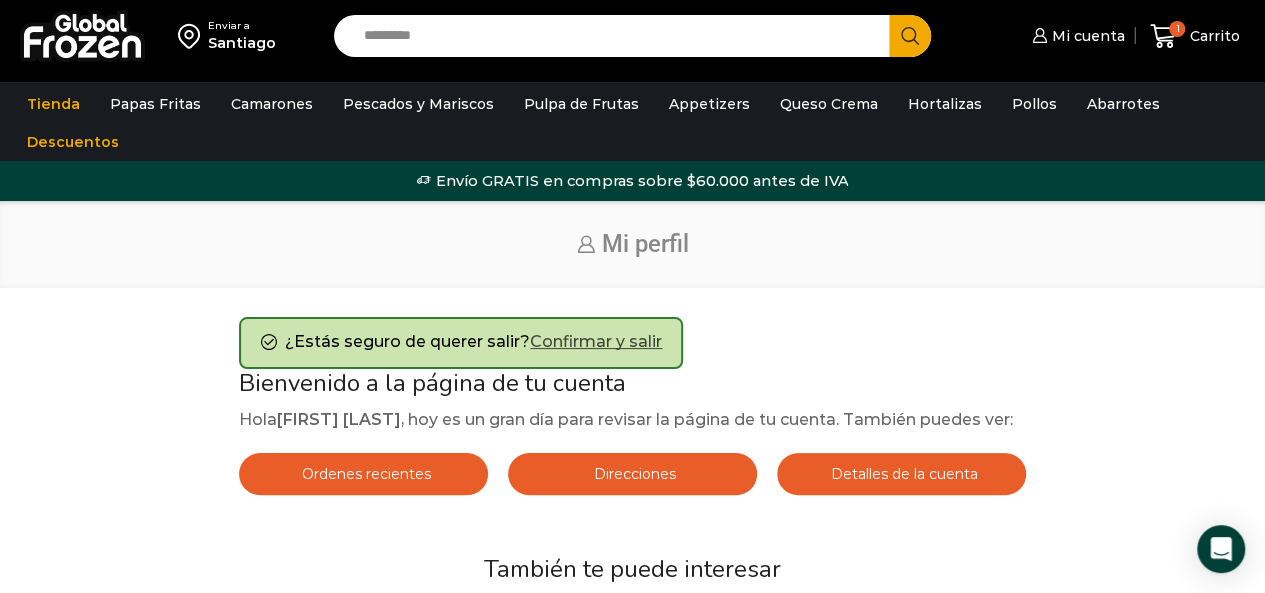 drag, startPoint x: 610, startPoint y: 339, endPoint x: 628, endPoint y: 340, distance: 18.027756 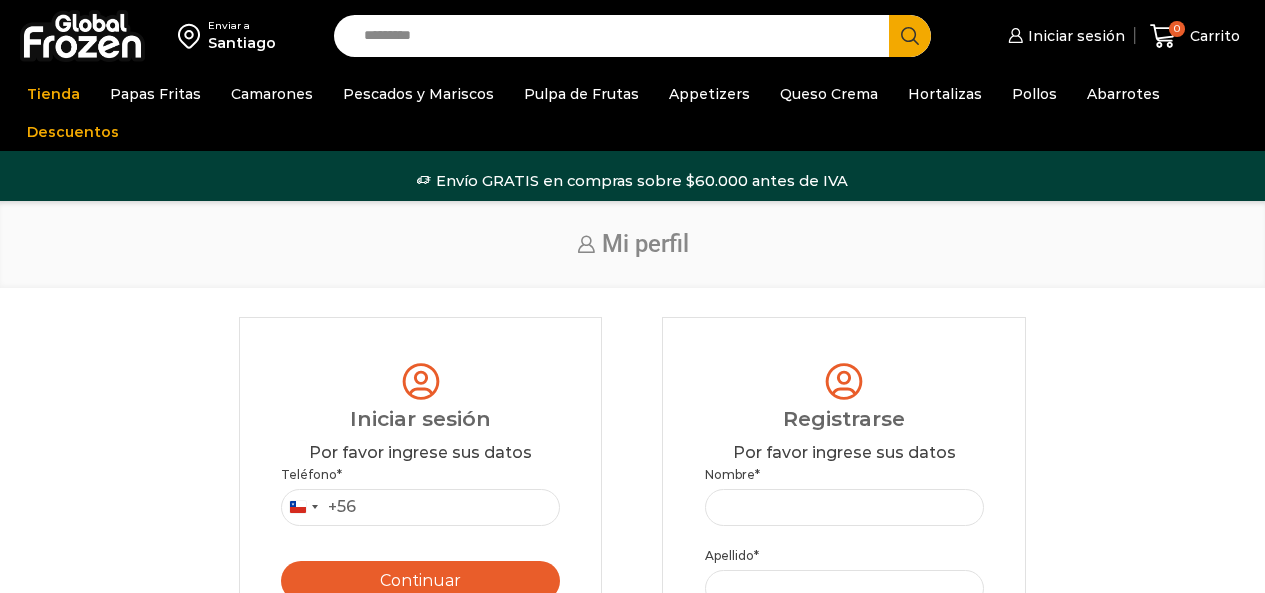 scroll, scrollTop: 0, scrollLeft: 0, axis: both 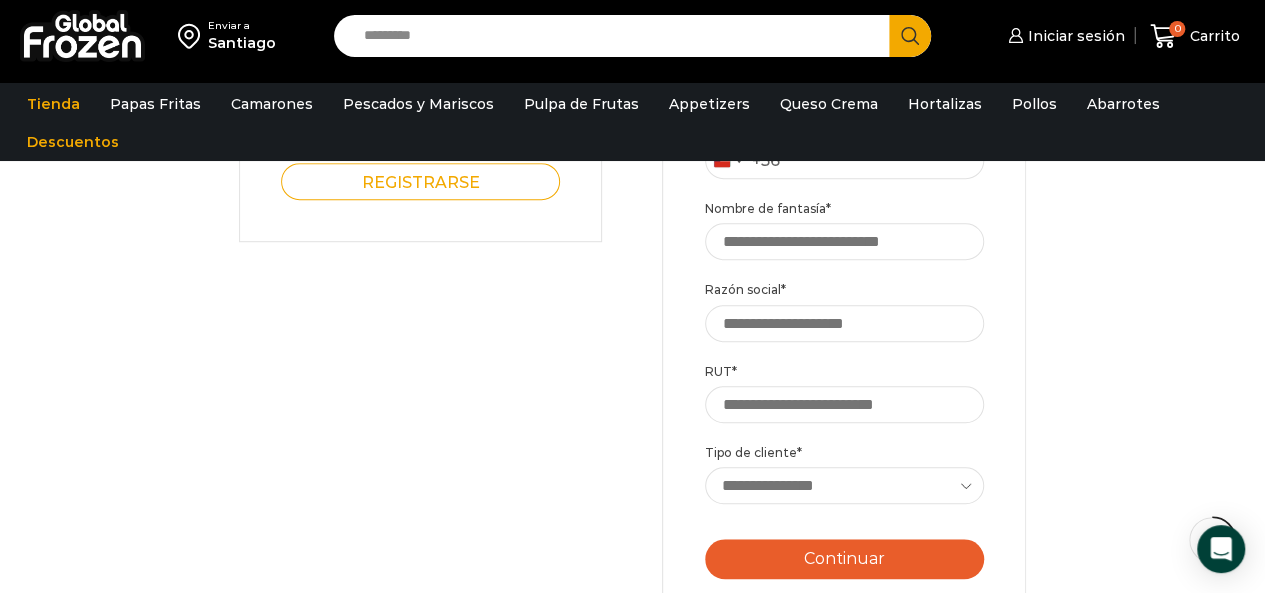 click on "**********" at bounding box center (845, 485) 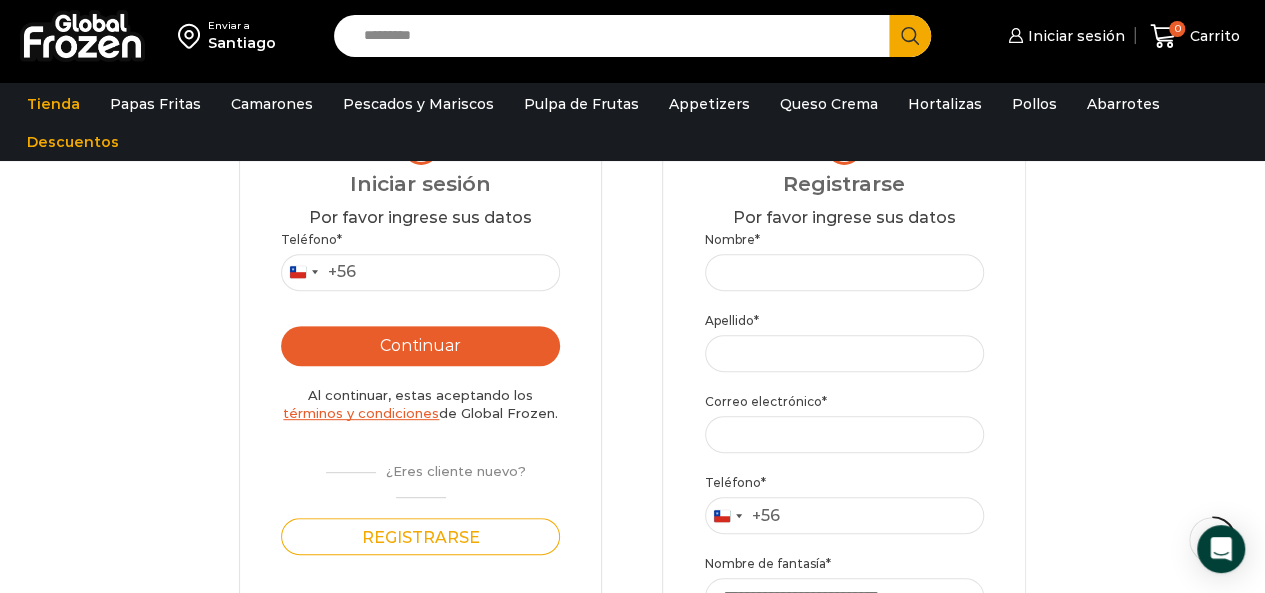 scroll, scrollTop: 200, scrollLeft: 0, axis: vertical 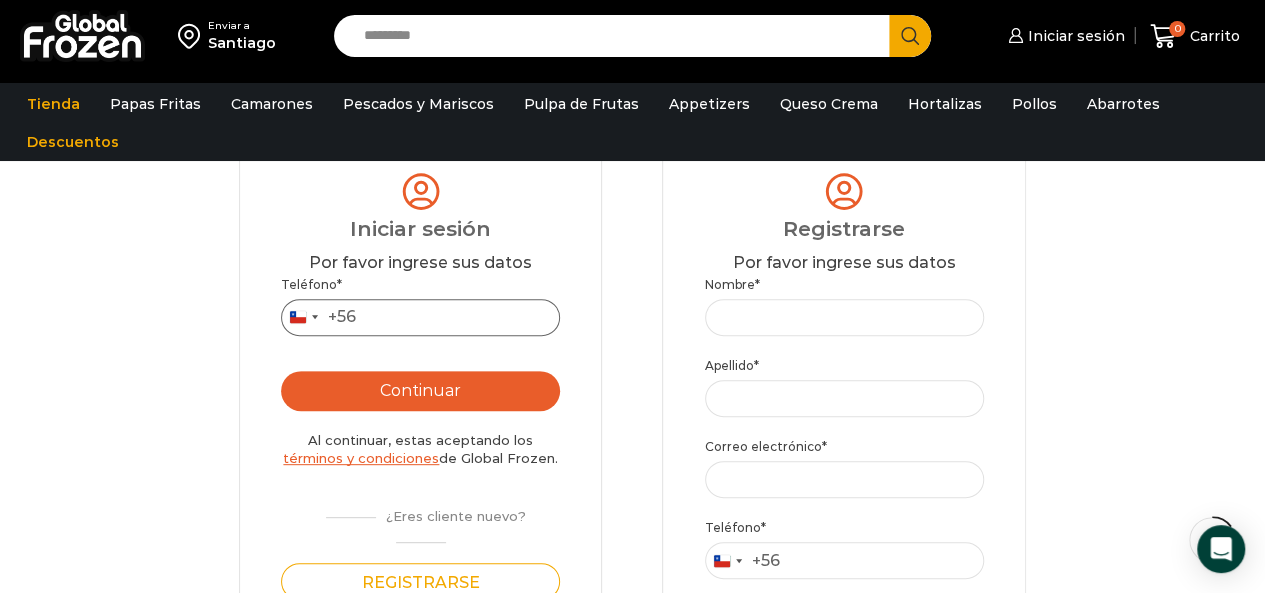 click on "Teléfono
*" at bounding box center [420, 317] 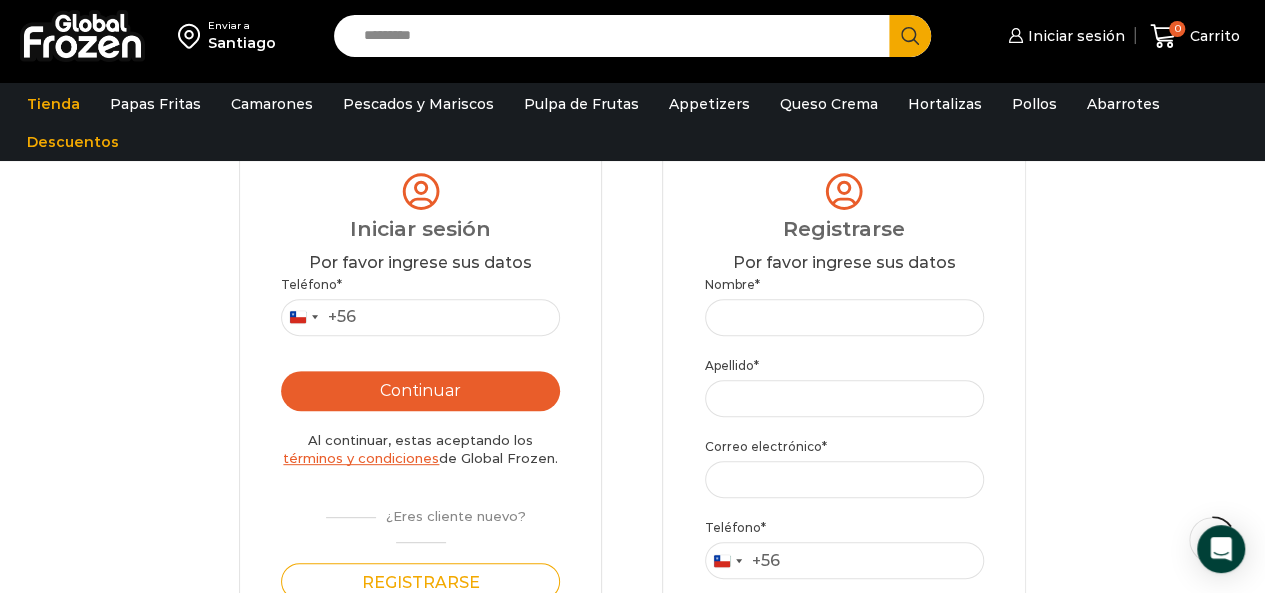 click at bounding box center [82, 36] 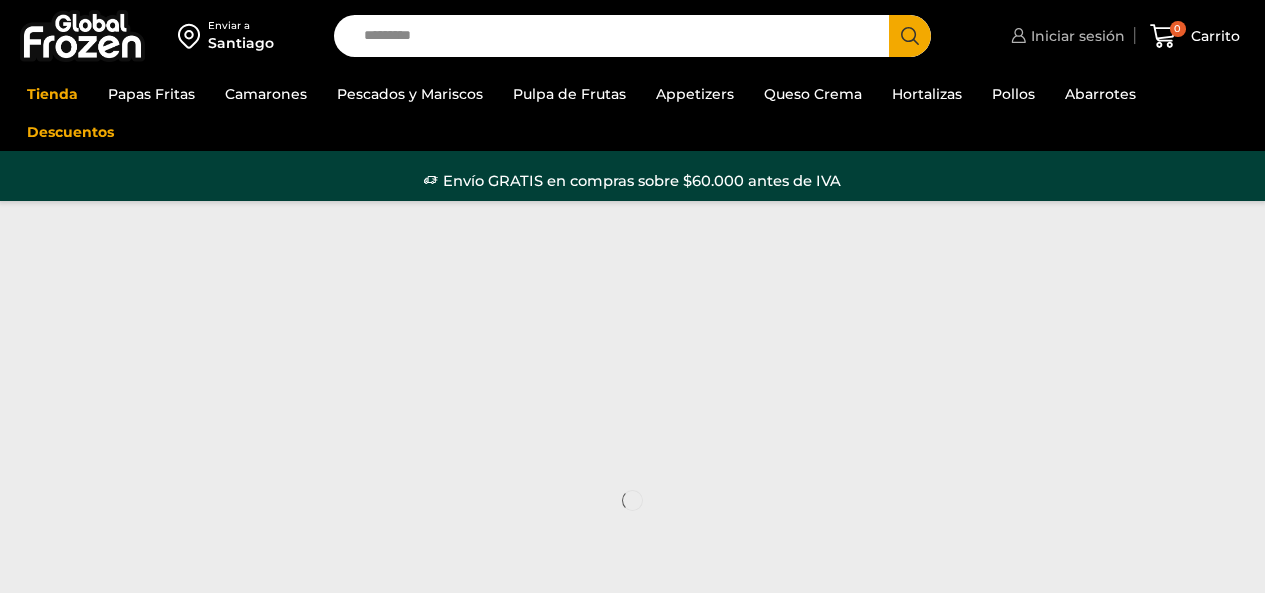 scroll, scrollTop: 0, scrollLeft: 0, axis: both 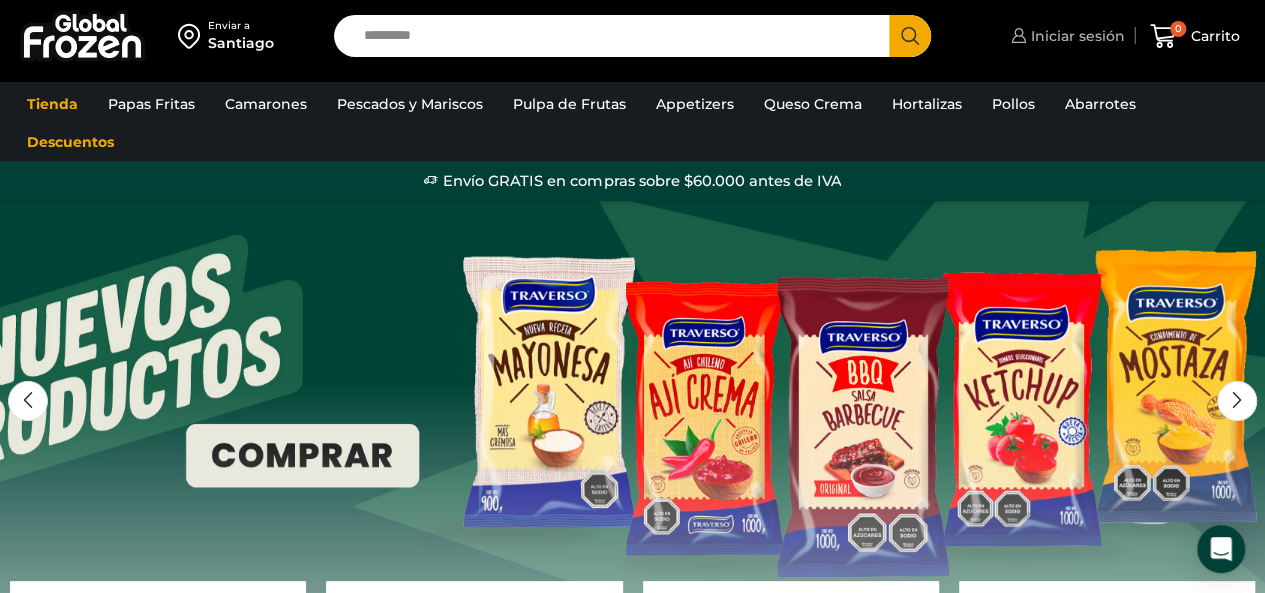 click on "Iniciar sesión" at bounding box center [1075, 36] 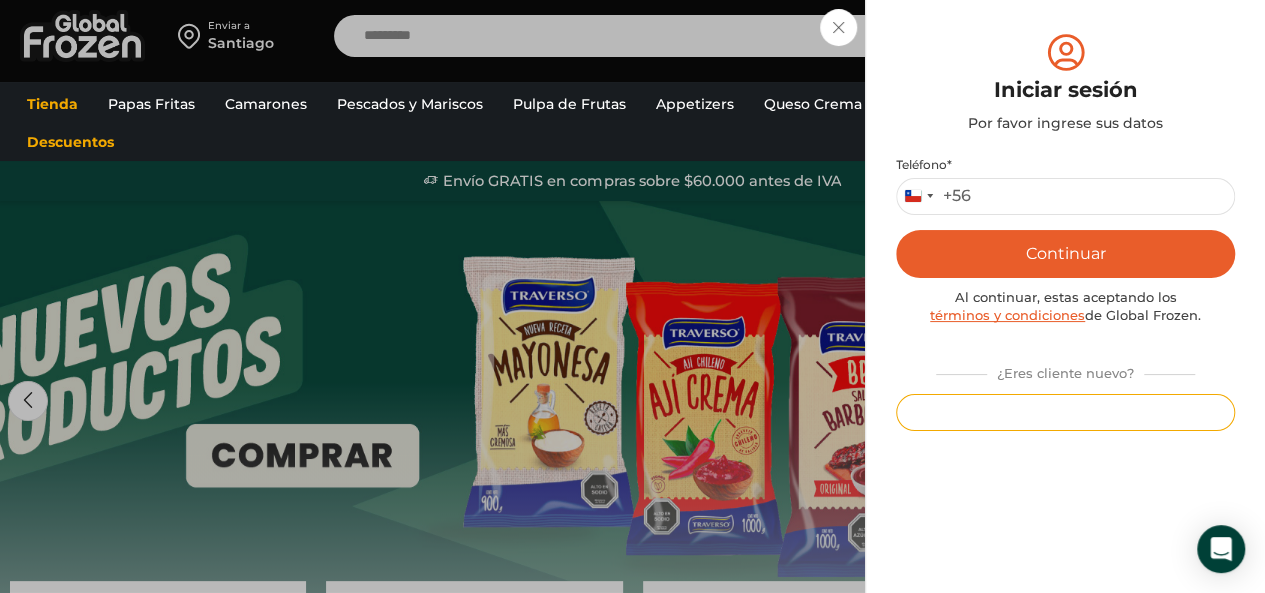 click on "Registrarse" at bounding box center [1065, 412] 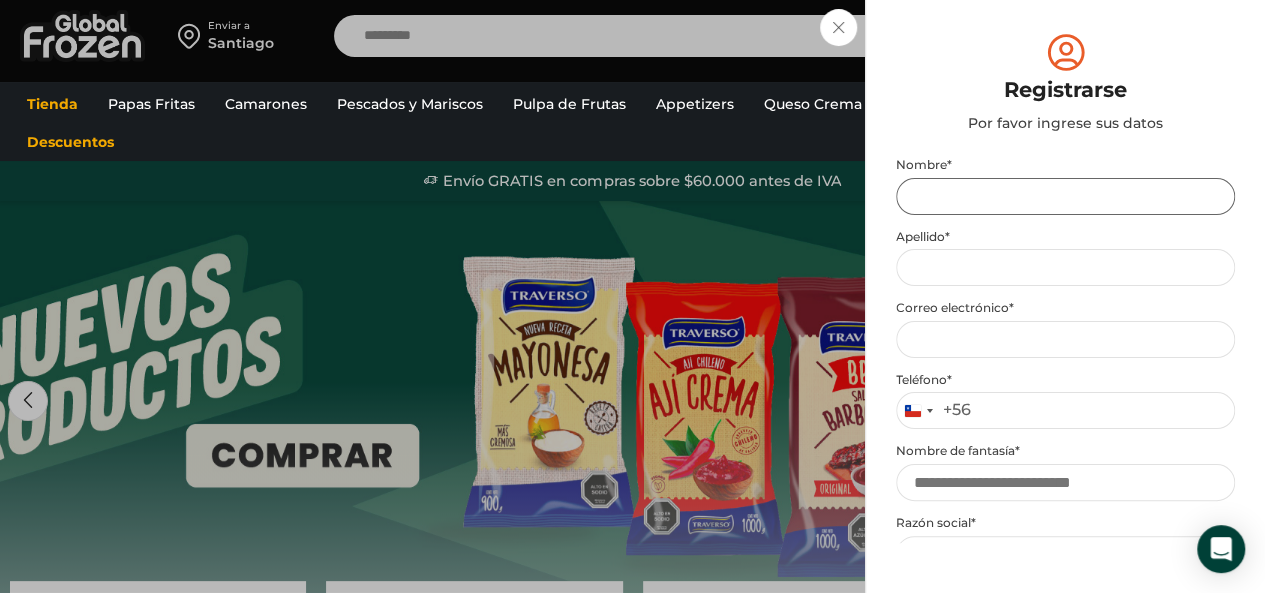click on "Nombre  *" at bounding box center (1065, 196) 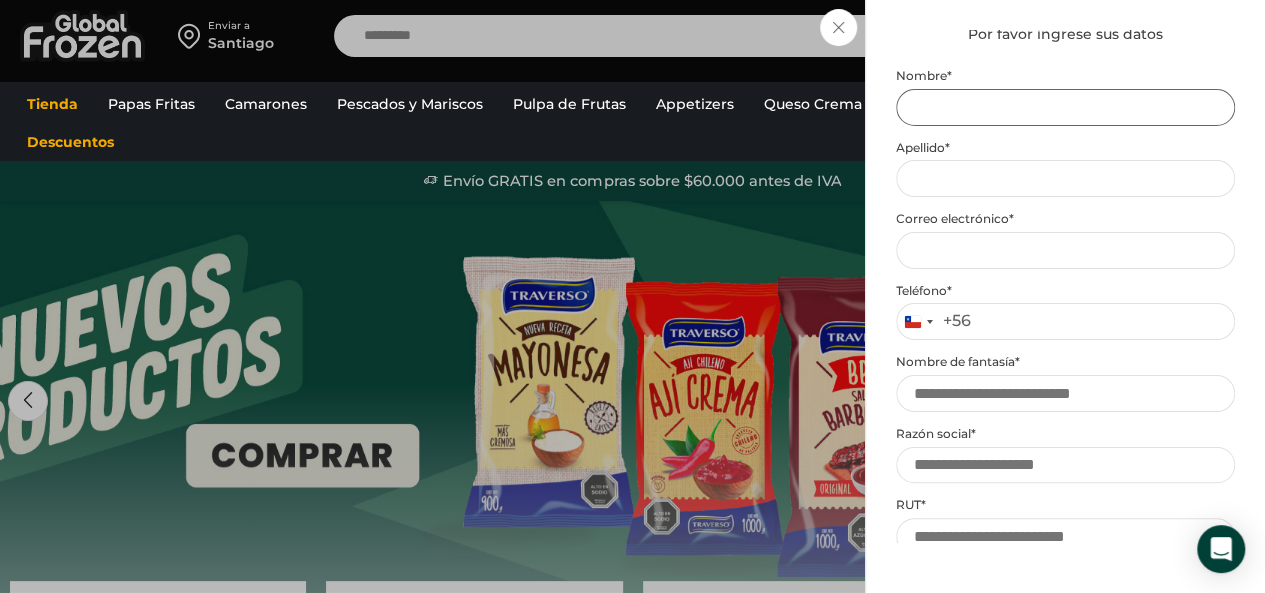scroll, scrollTop: 0, scrollLeft: 0, axis: both 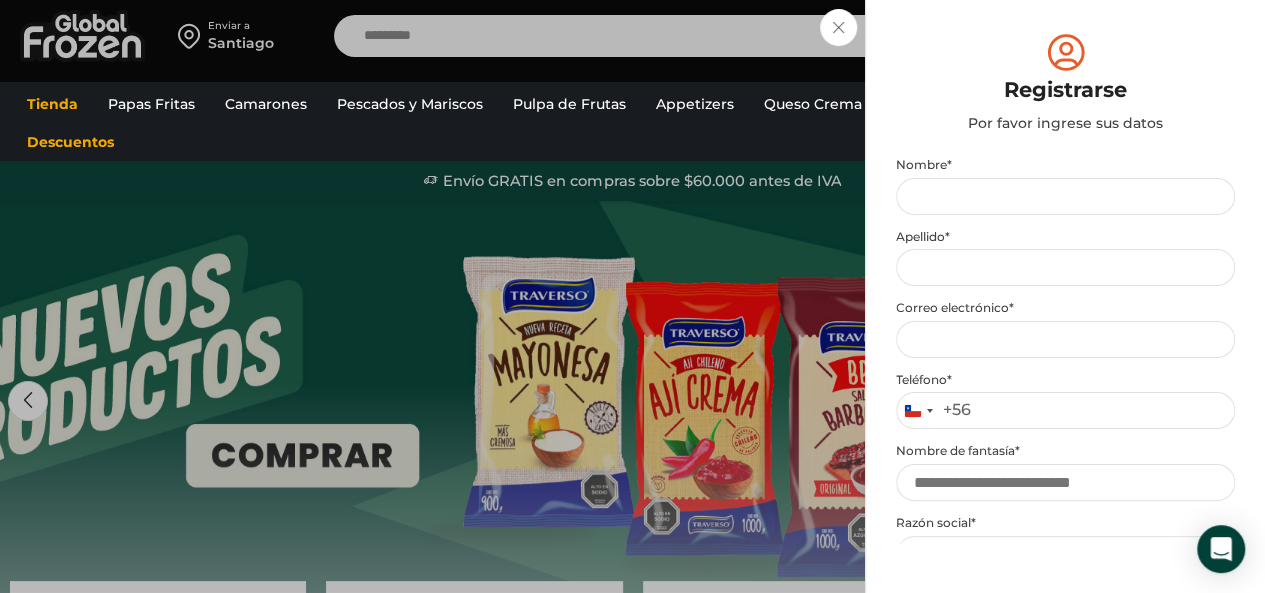 click on "Iniciar sesión
Mi cuenta
Login
Register
Iniciar sesión
Por favor ingrese sus datos
Iniciar sesión
Se envió un mensaje de WhatsApp con el código de verificación a tu teléfono
* ." at bounding box center (1065, 36) 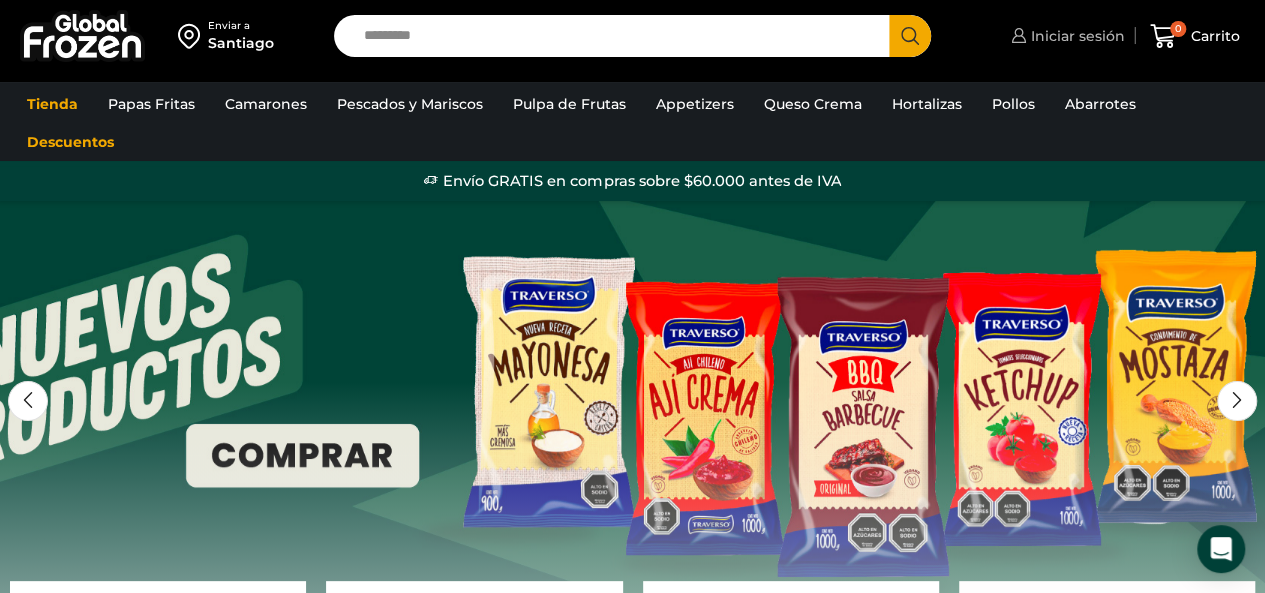 click on "Iniciar sesión" at bounding box center (1075, 36) 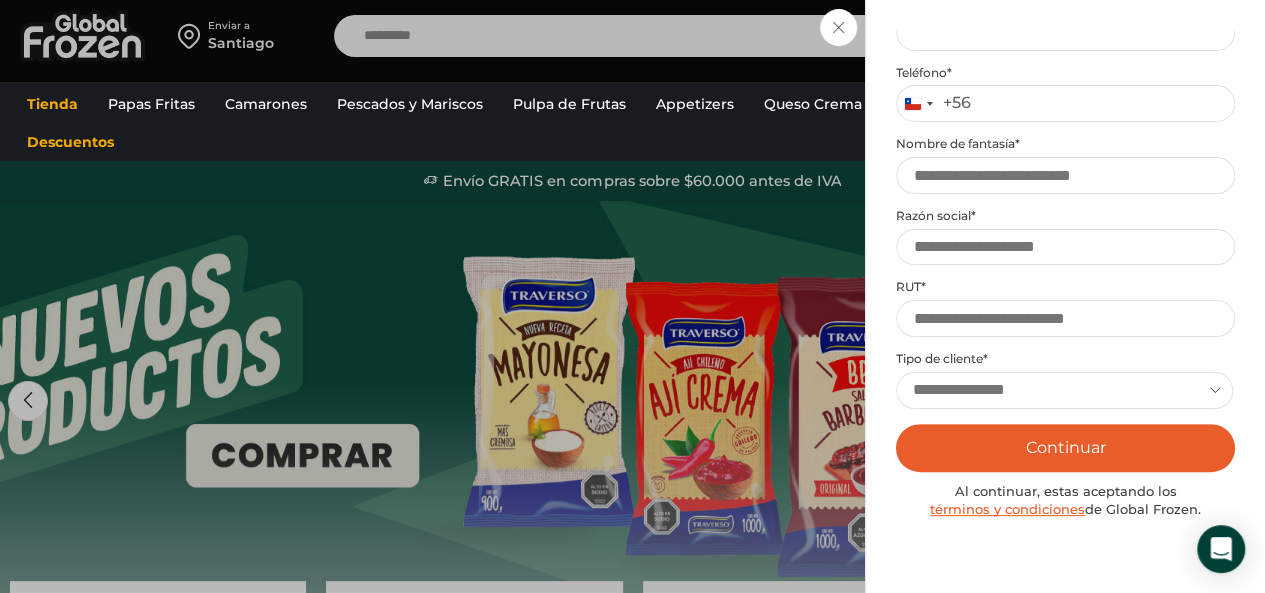scroll, scrollTop: 389, scrollLeft: 0, axis: vertical 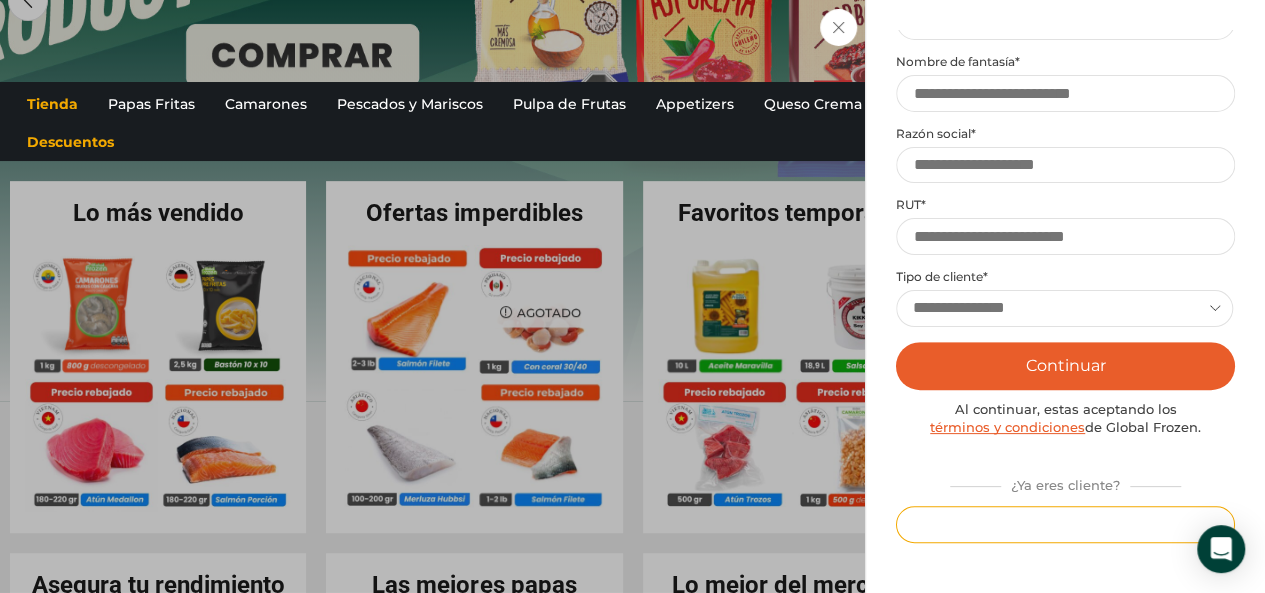 click on "Iniciar sesión" at bounding box center (1065, 524) 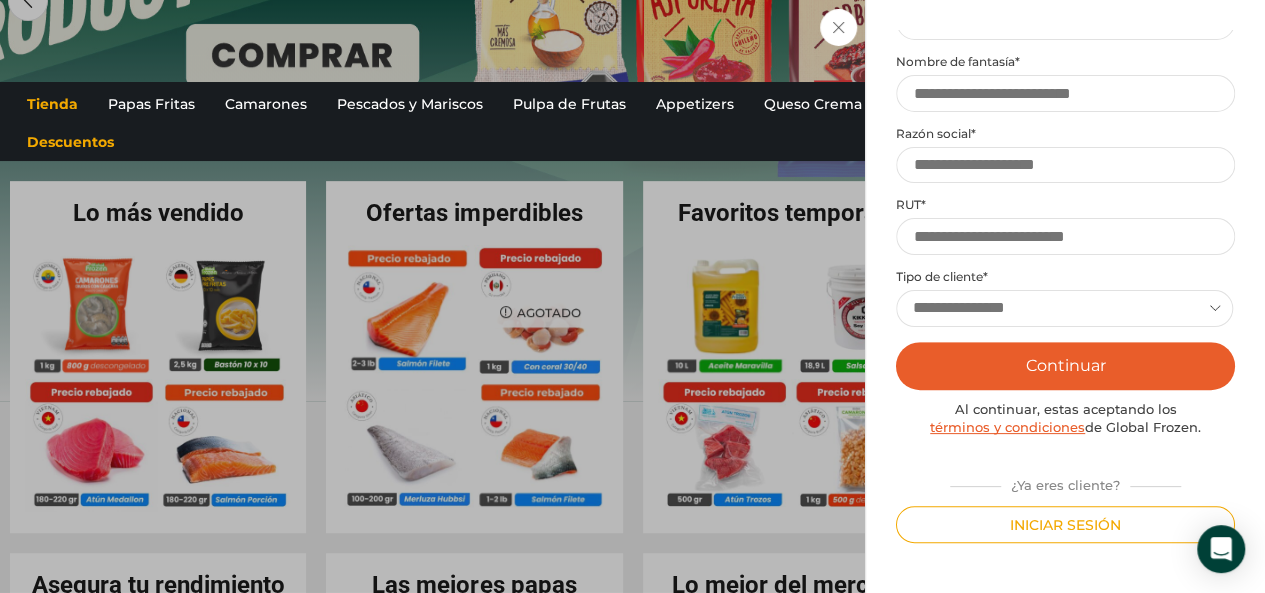 scroll, scrollTop: 0, scrollLeft: 0, axis: both 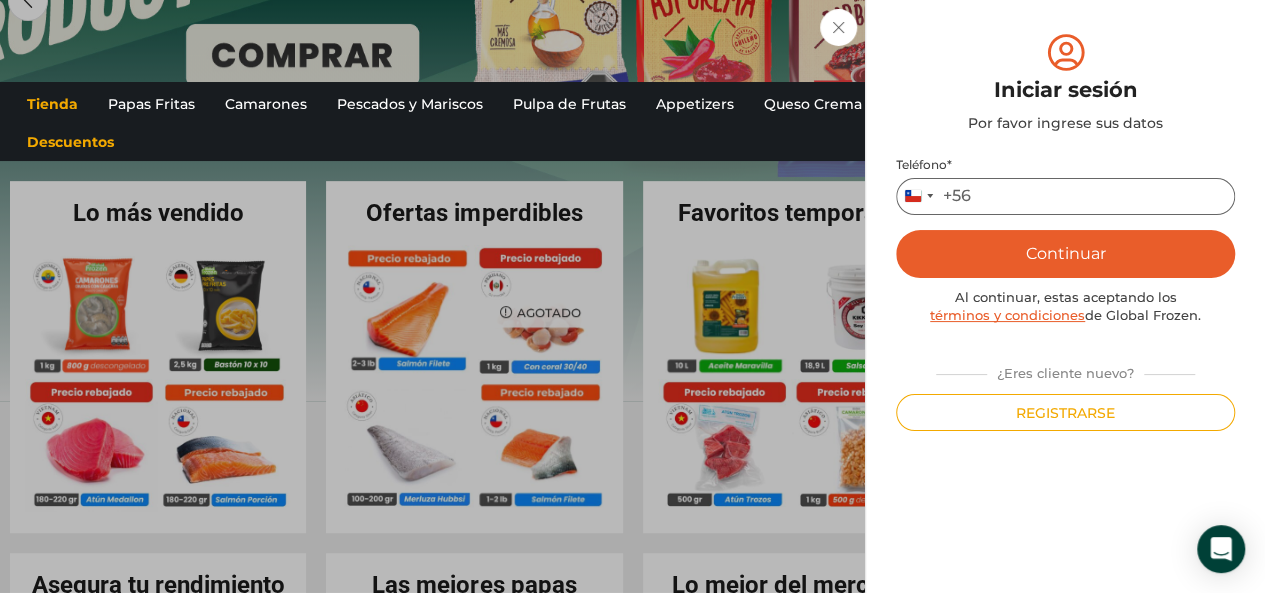 click on "Teléfono
*" at bounding box center [1065, 196] 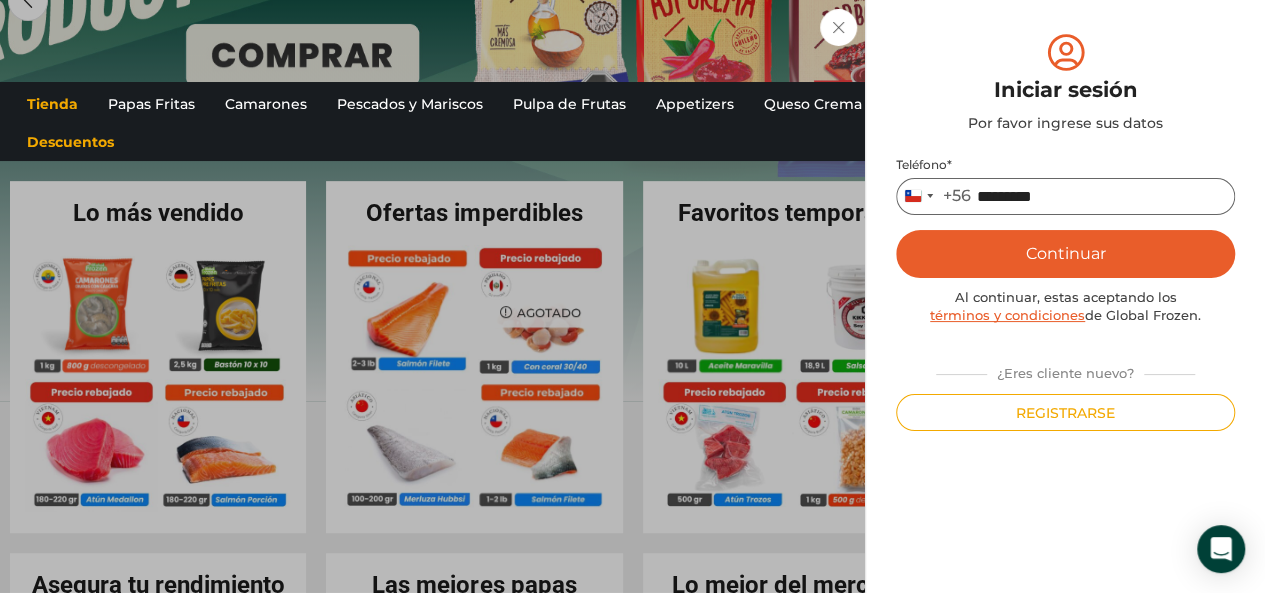 type on "*********" 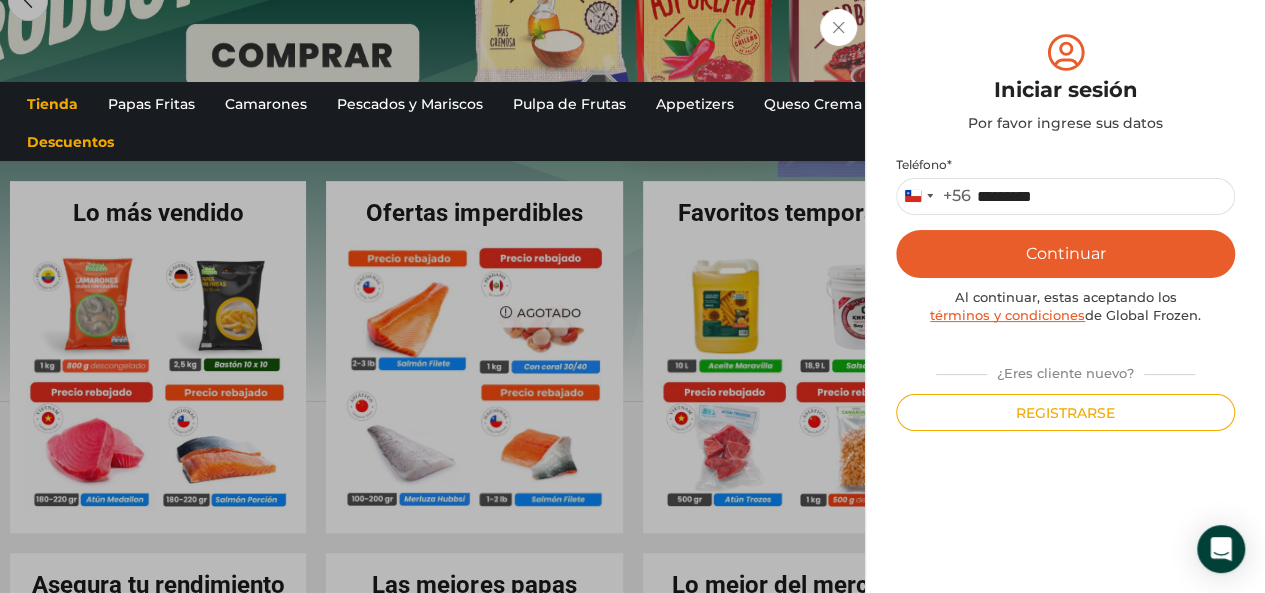 click on "Continuar" at bounding box center [1065, 254] 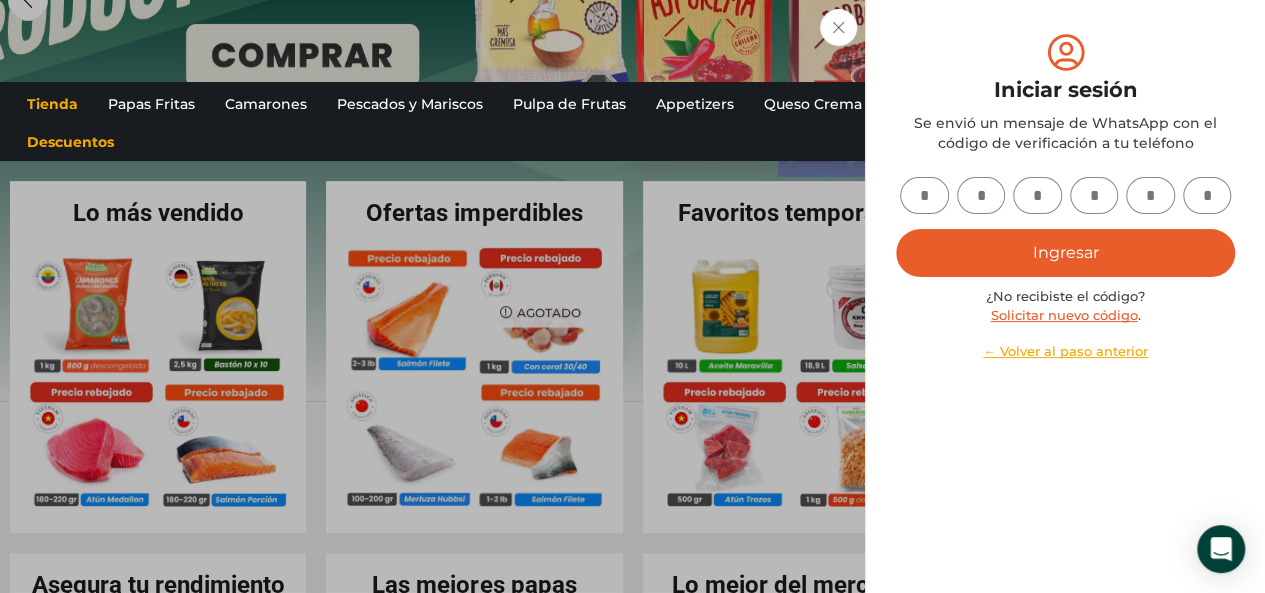 click at bounding box center (924, 195) 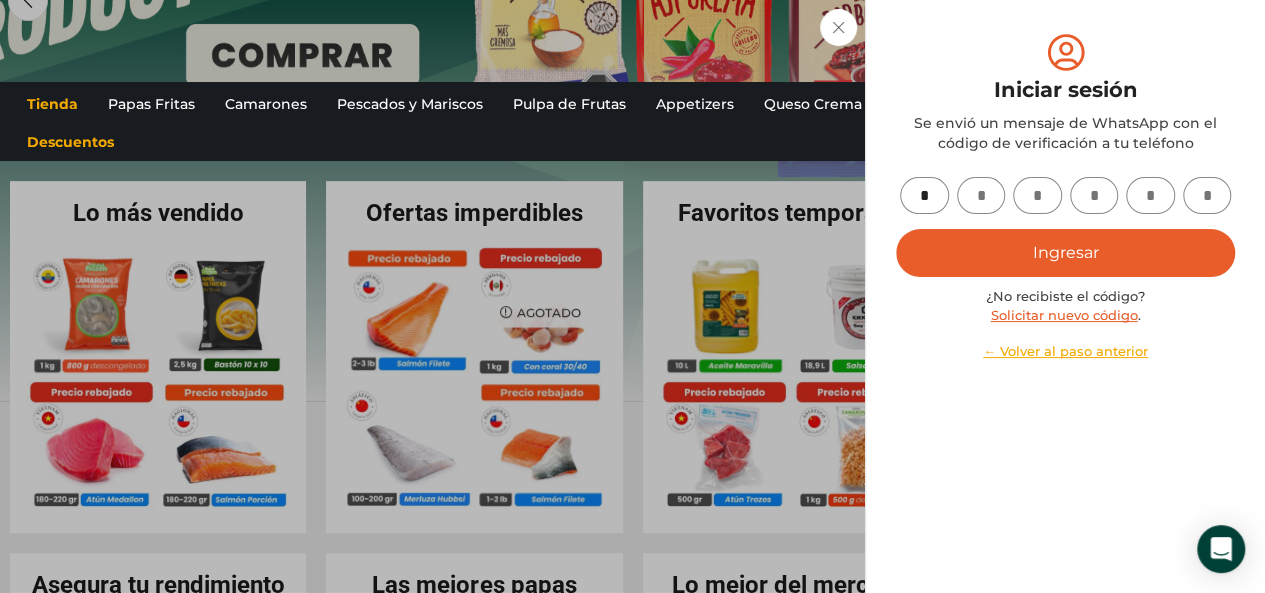 type on "*" 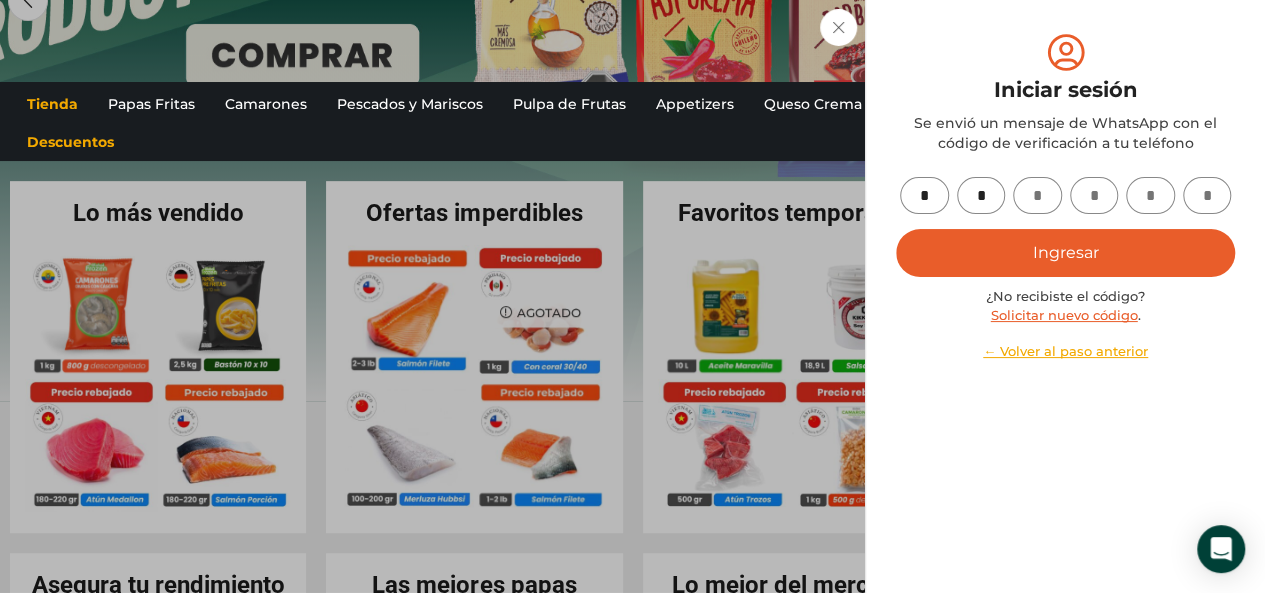 type on "*" 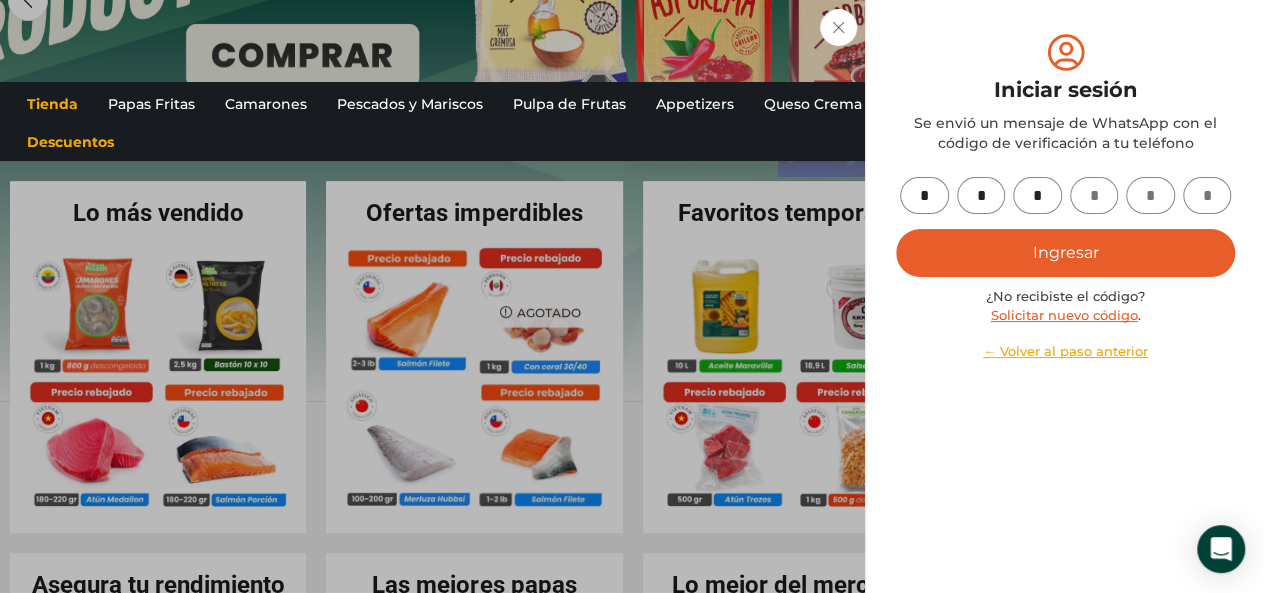 type on "*" 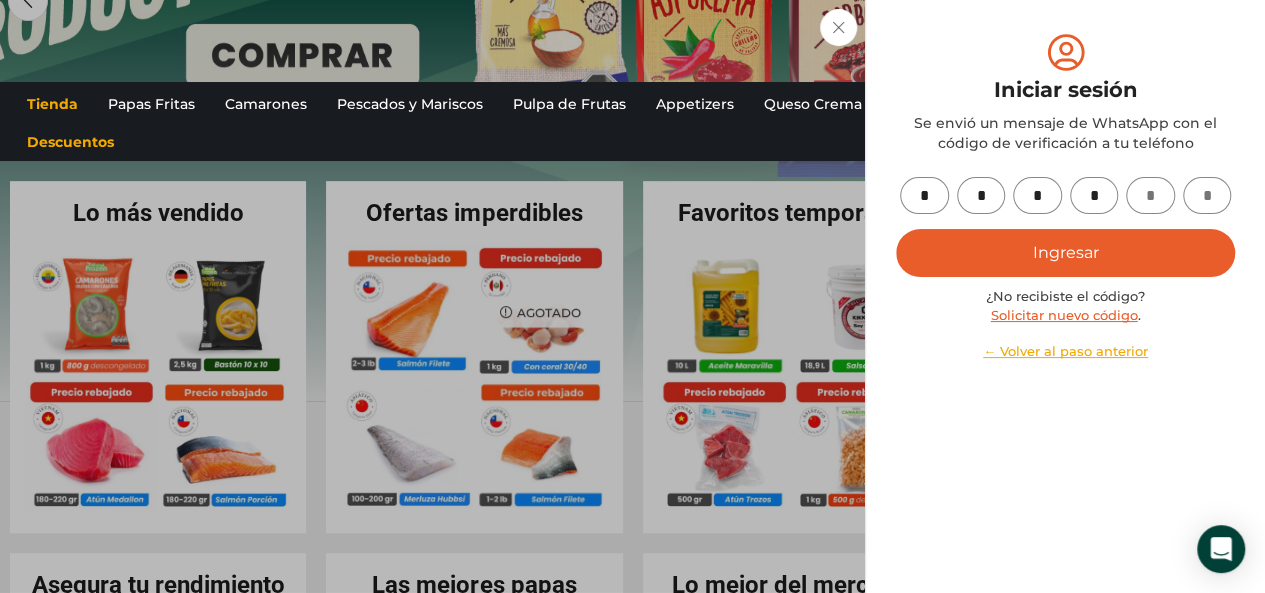 type on "*" 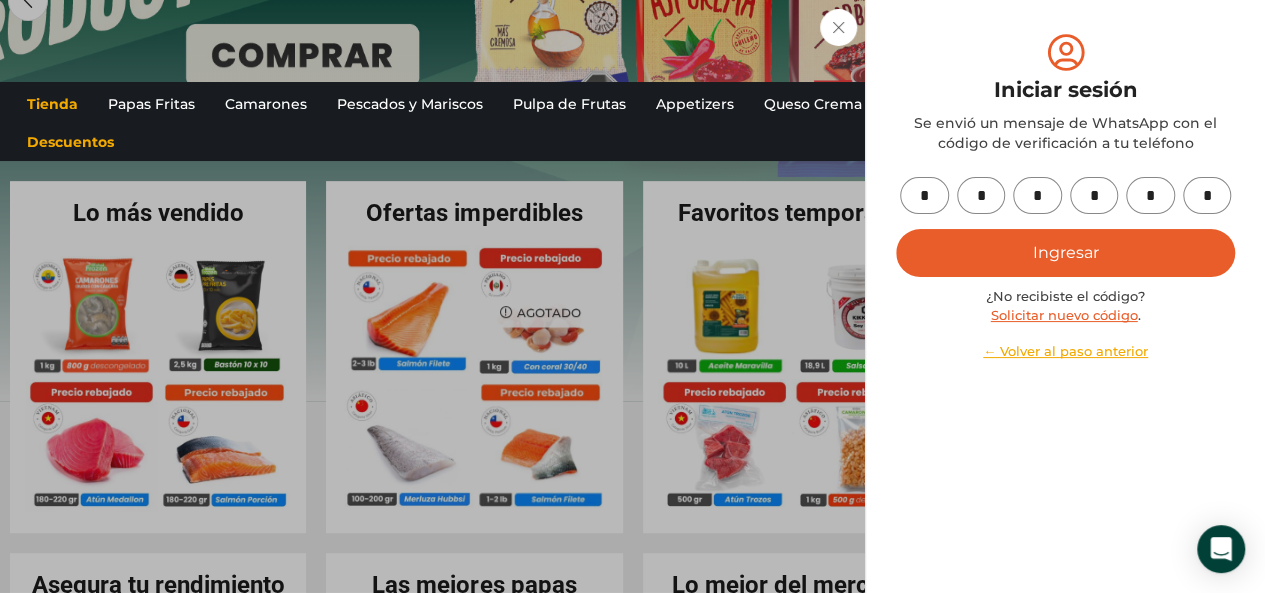 type on "*" 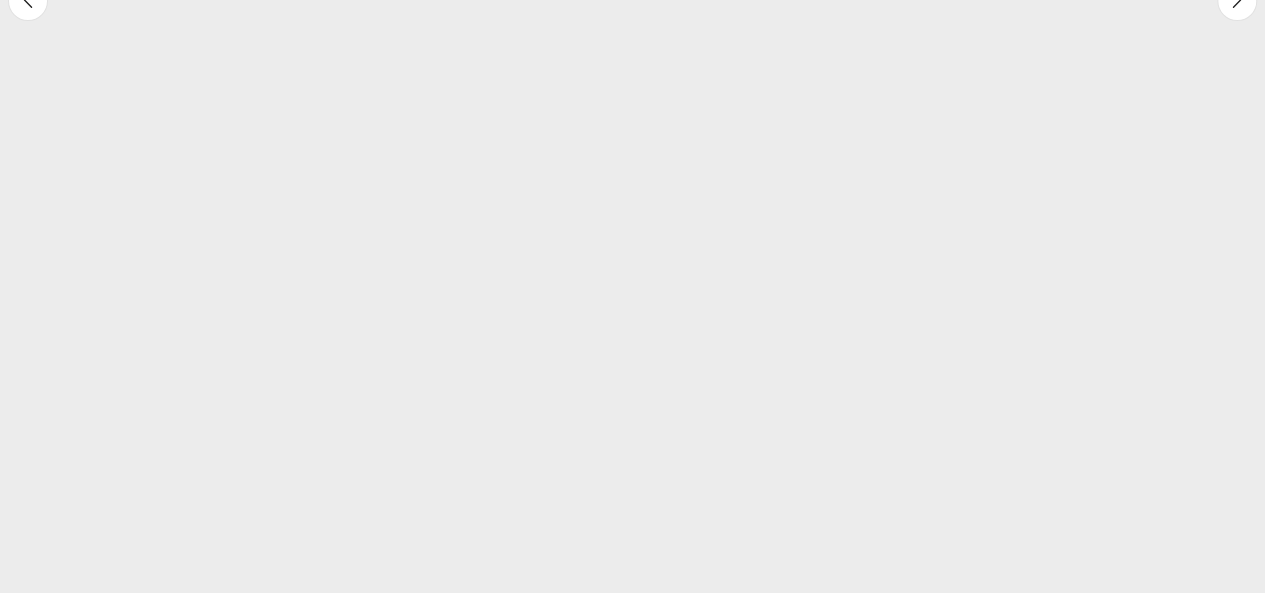 scroll, scrollTop: 400, scrollLeft: 0, axis: vertical 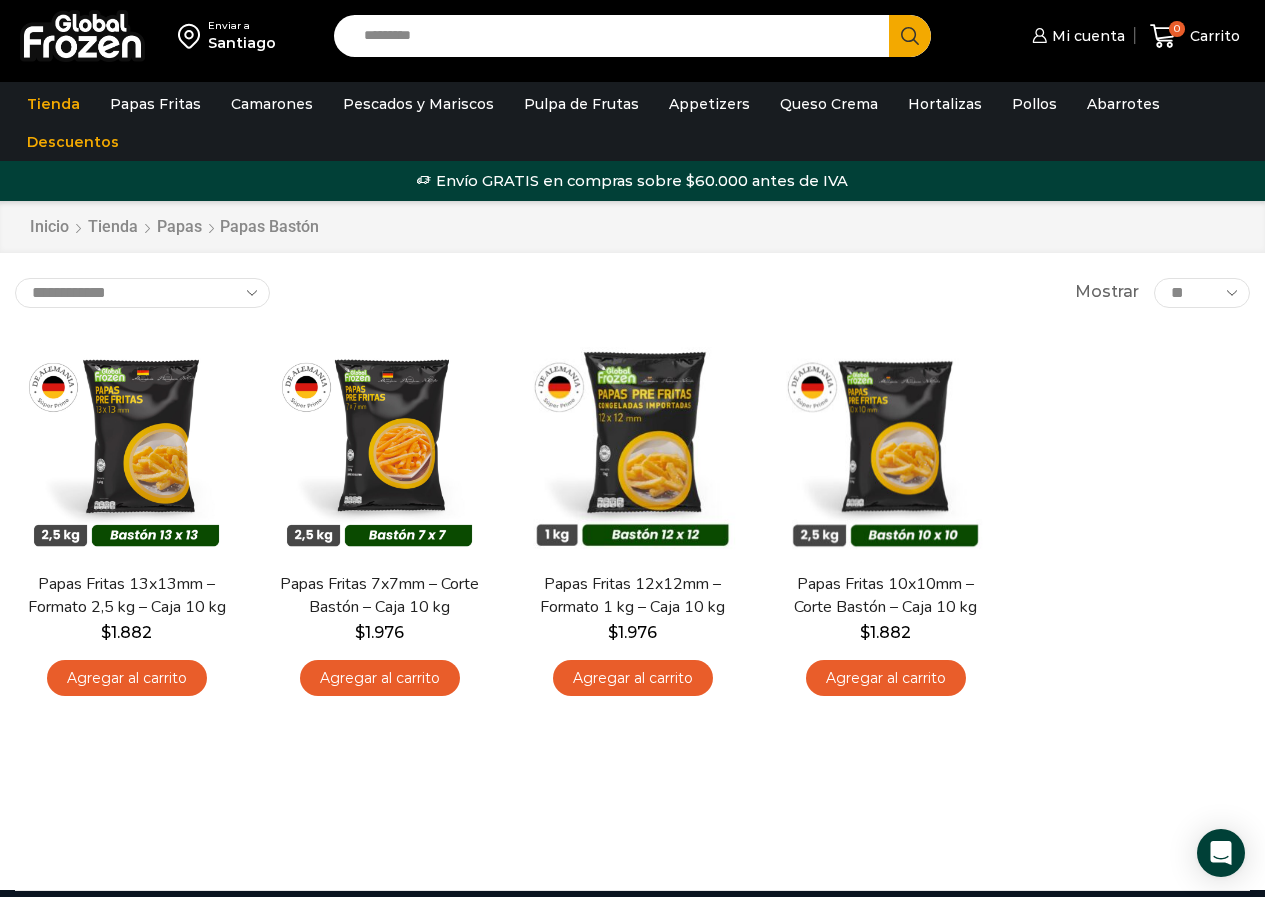 click on "Search input" at bounding box center (617, 36) 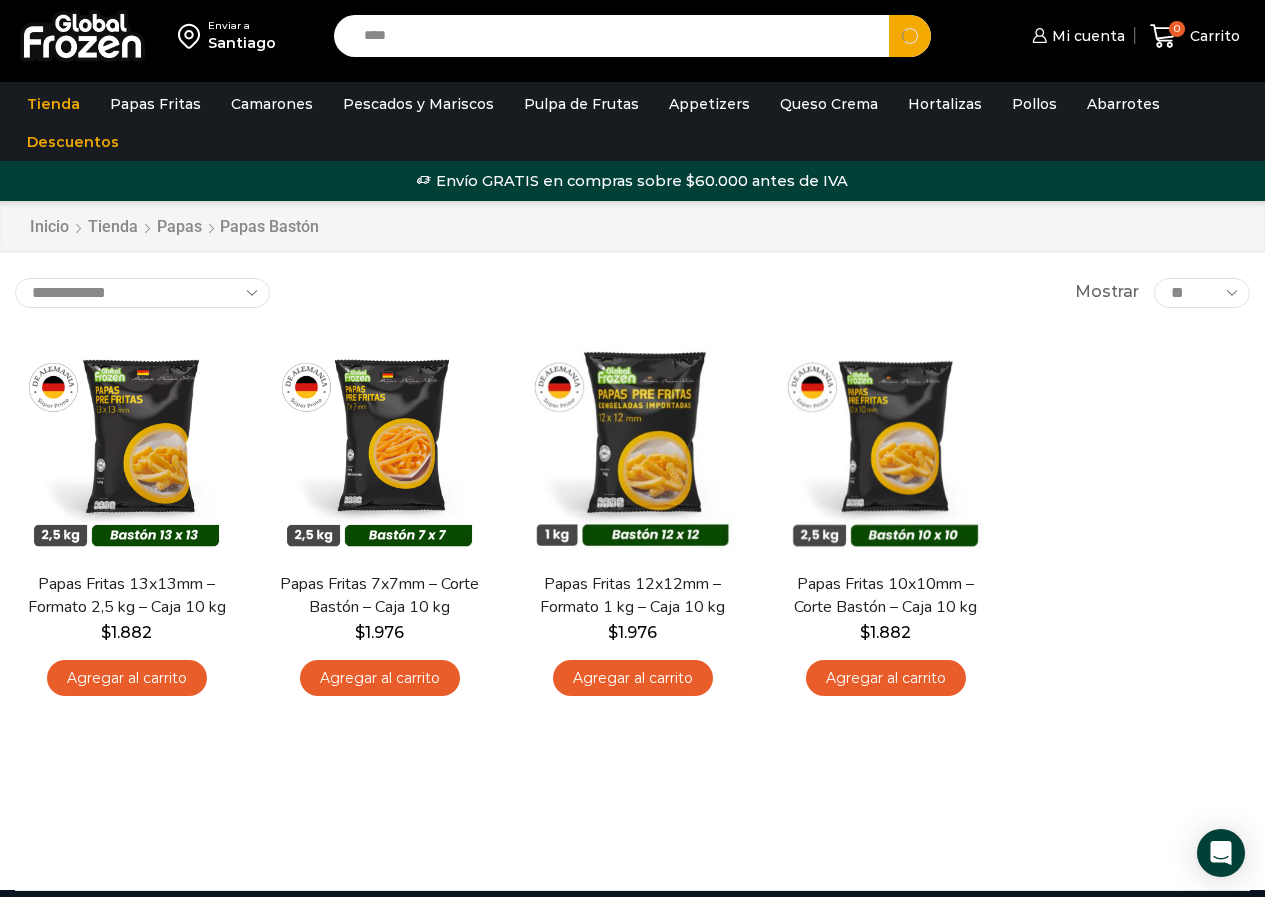 type on "****" 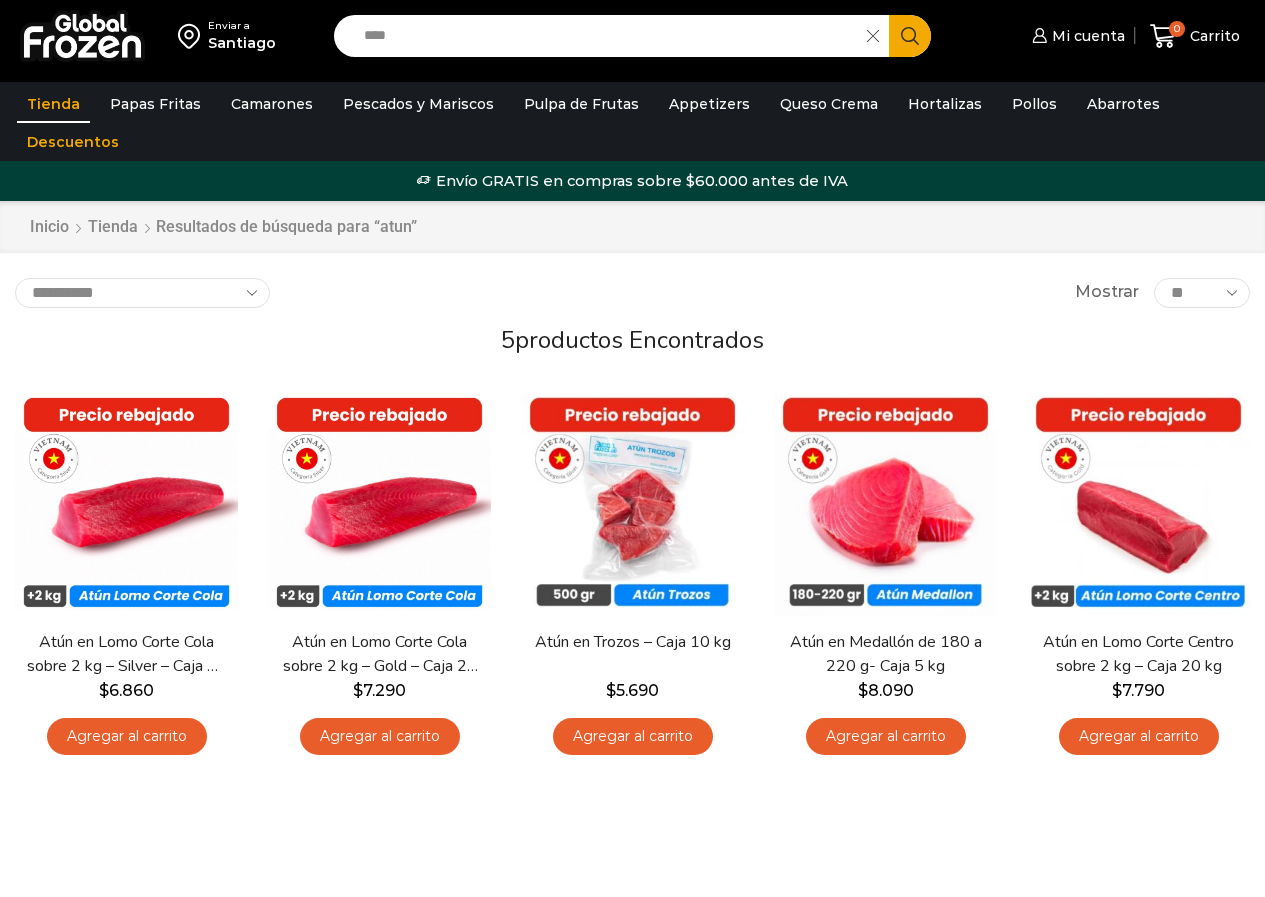 scroll, scrollTop: 0, scrollLeft: 0, axis: both 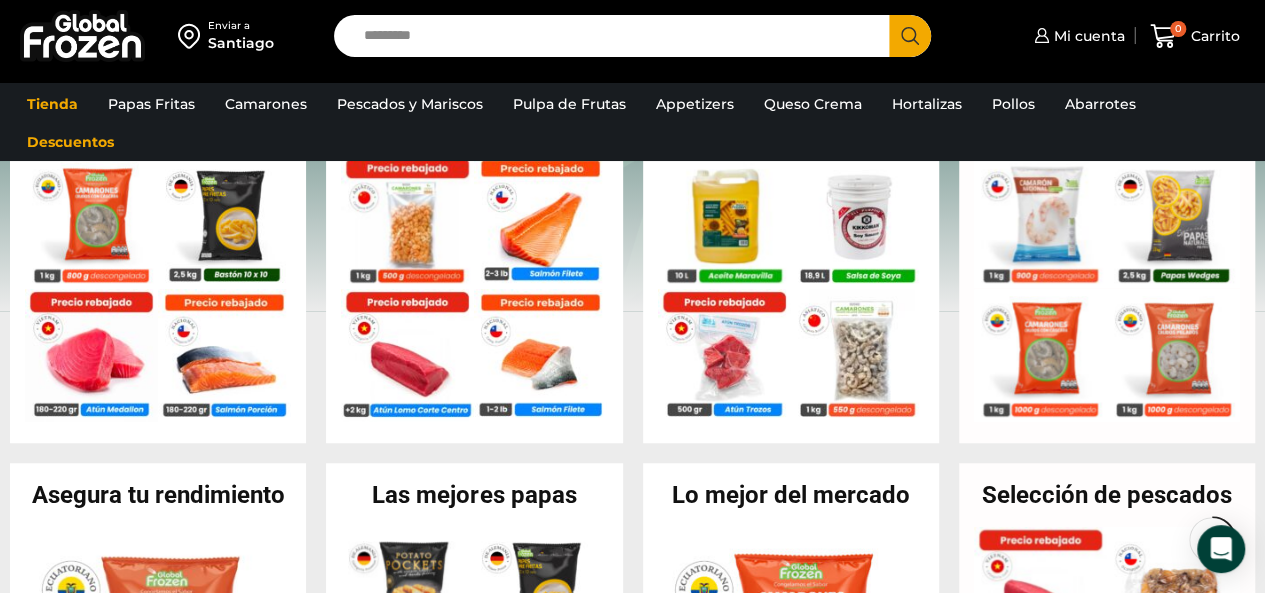 click on "Search input" at bounding box center (617, 36) 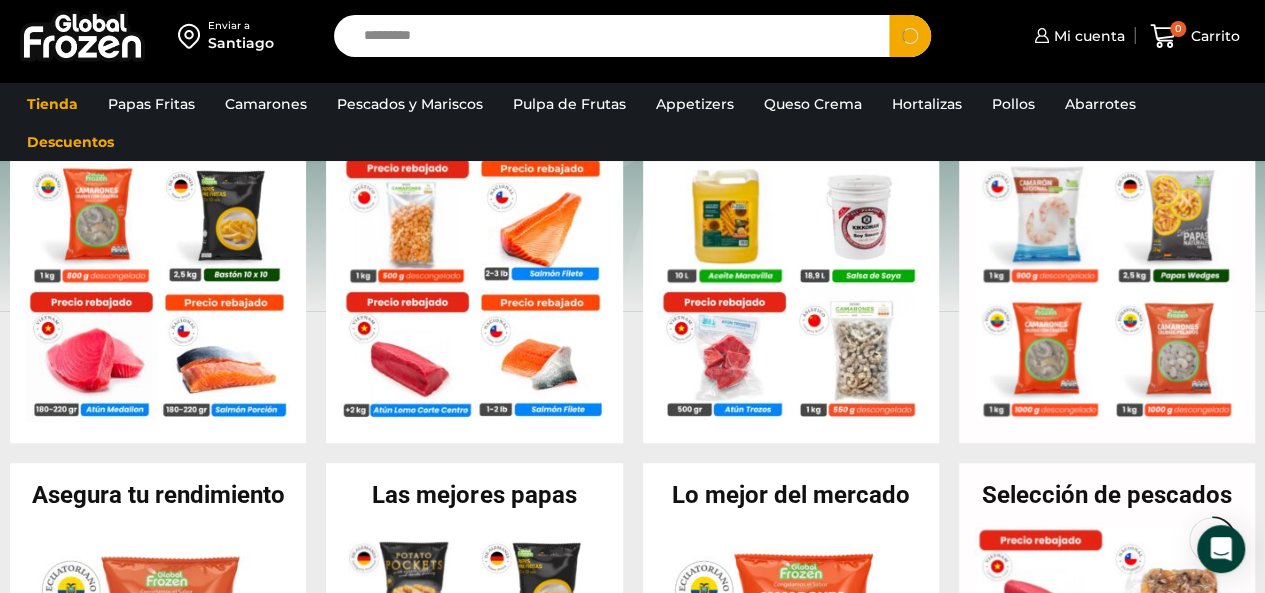 type on "*********" 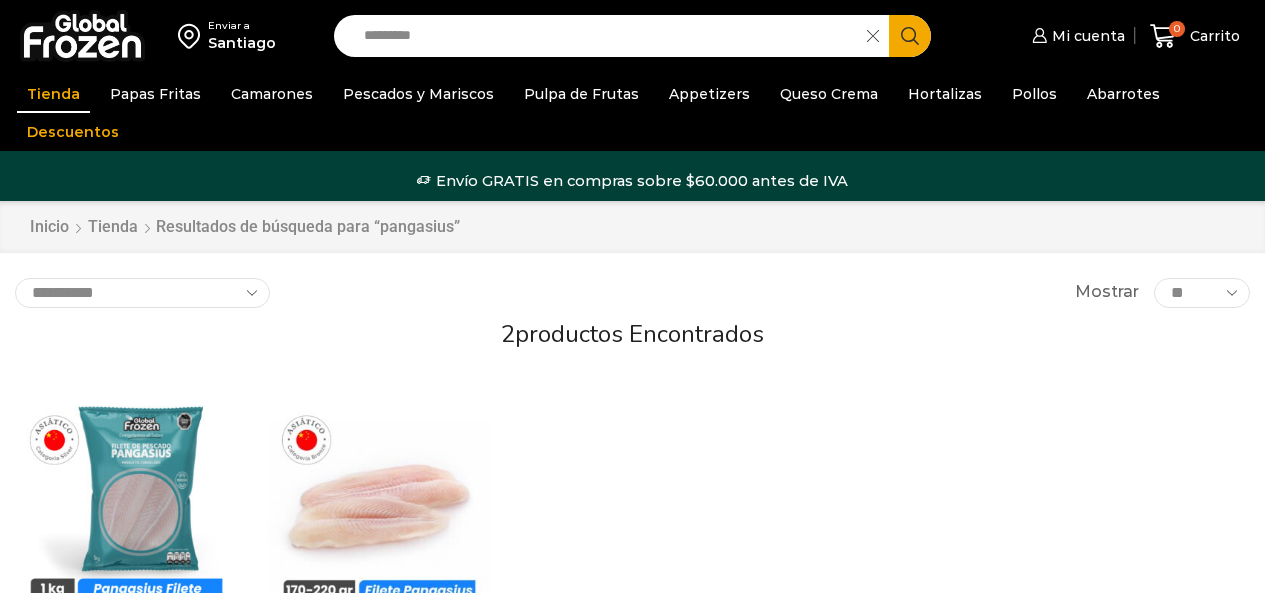 scroll, scrollTop: 0, scrollLeft: 0, axis: both 